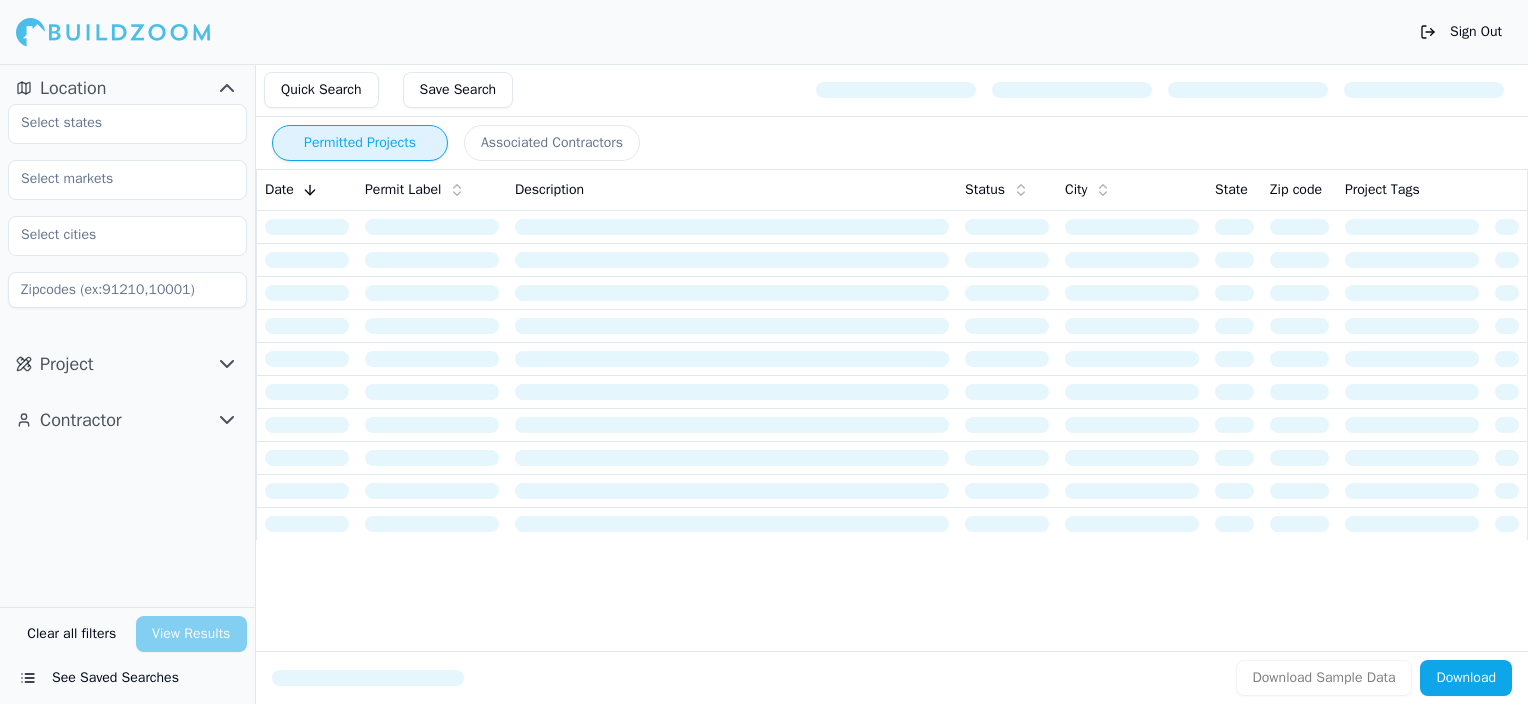 scroll, scrollTop: 0, scrollLeft: 0, axis: both 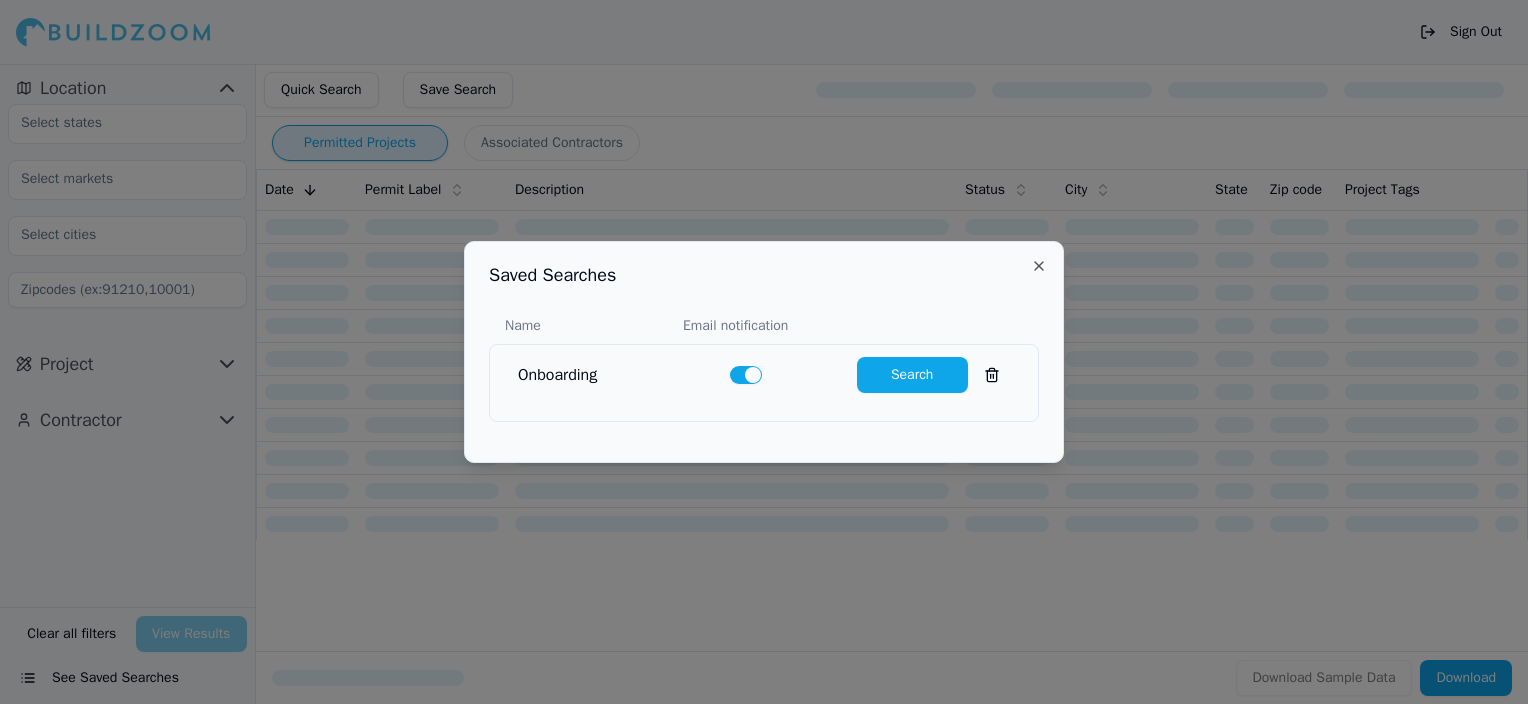 click on "Search" at bounding box center (912, 375) 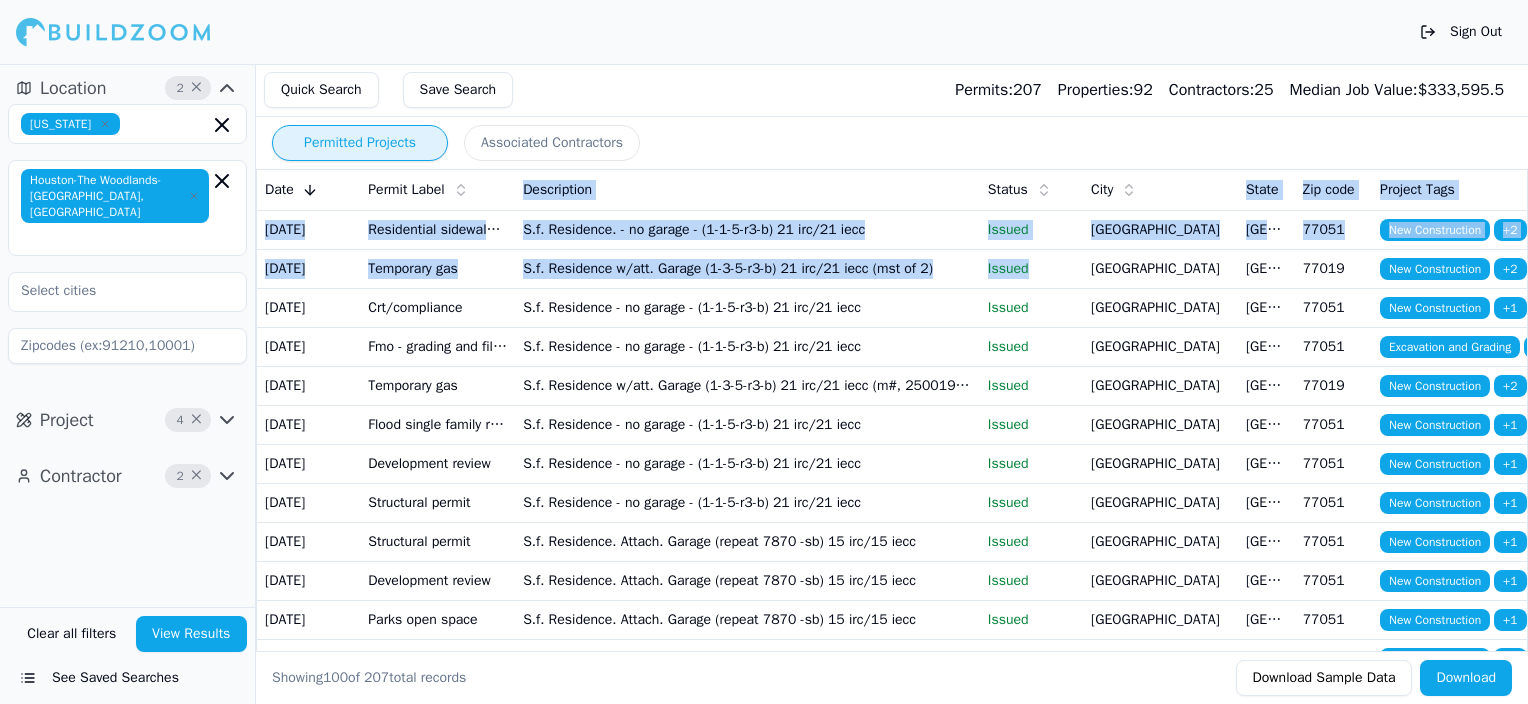 drag, startPoint x: 932, startPoint y: 143, endPoint x: 1046, endPoint y: 304, distance: 197.27393 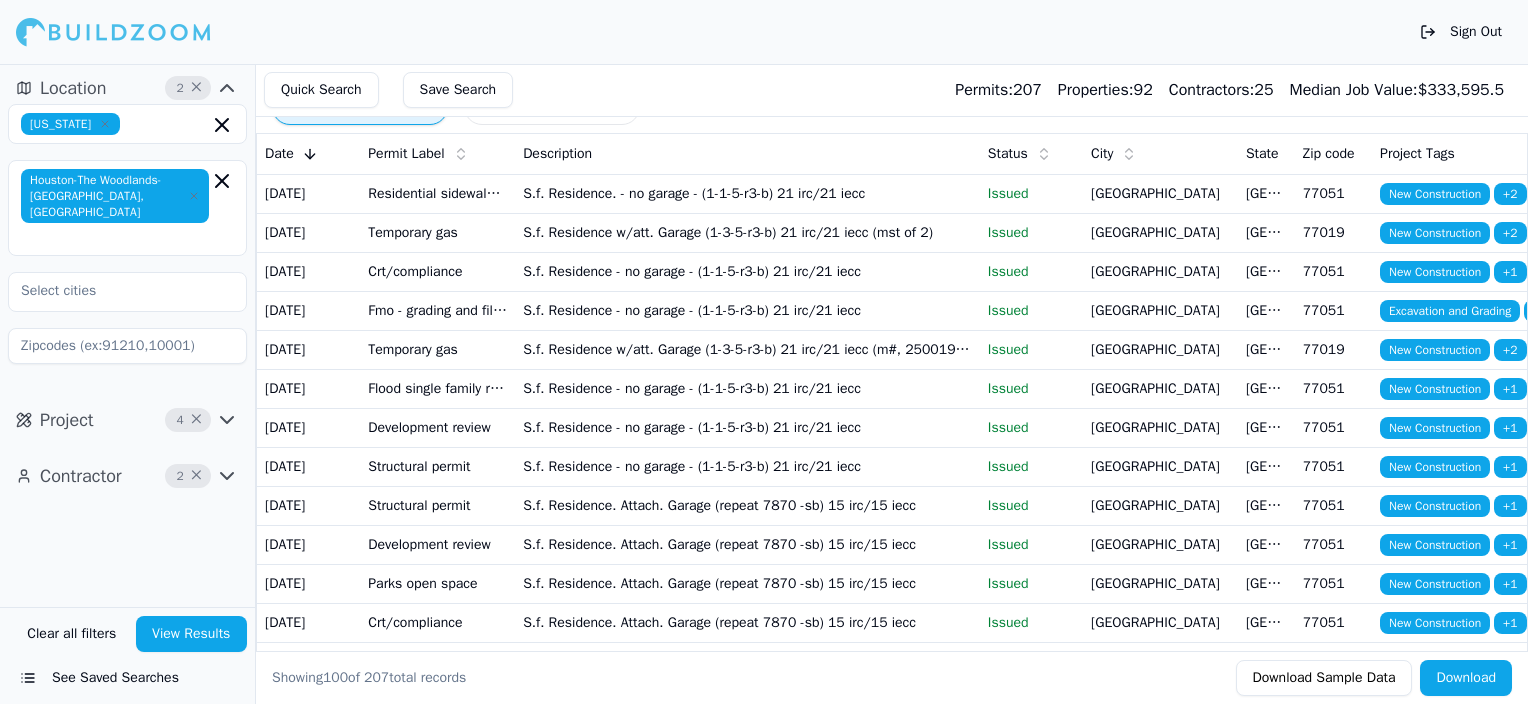 scroll, scrollTop: 40, scrollLeft: 0, axis: vertical 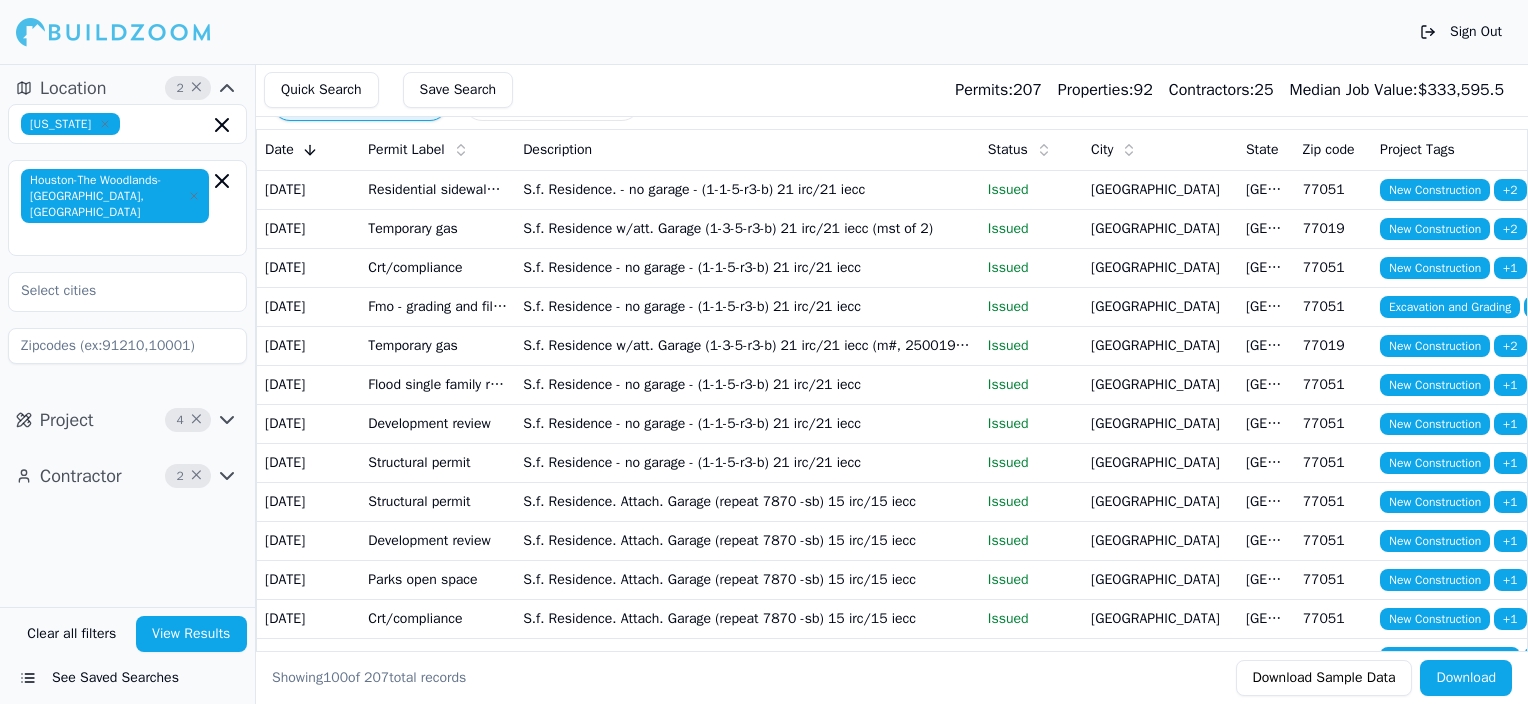 click on "Quick Search Save Search Permits:  207 Properties:  92 Contractors:  25 Median Job Value:   $ 333,595.5" at bounding box center (892, 90) 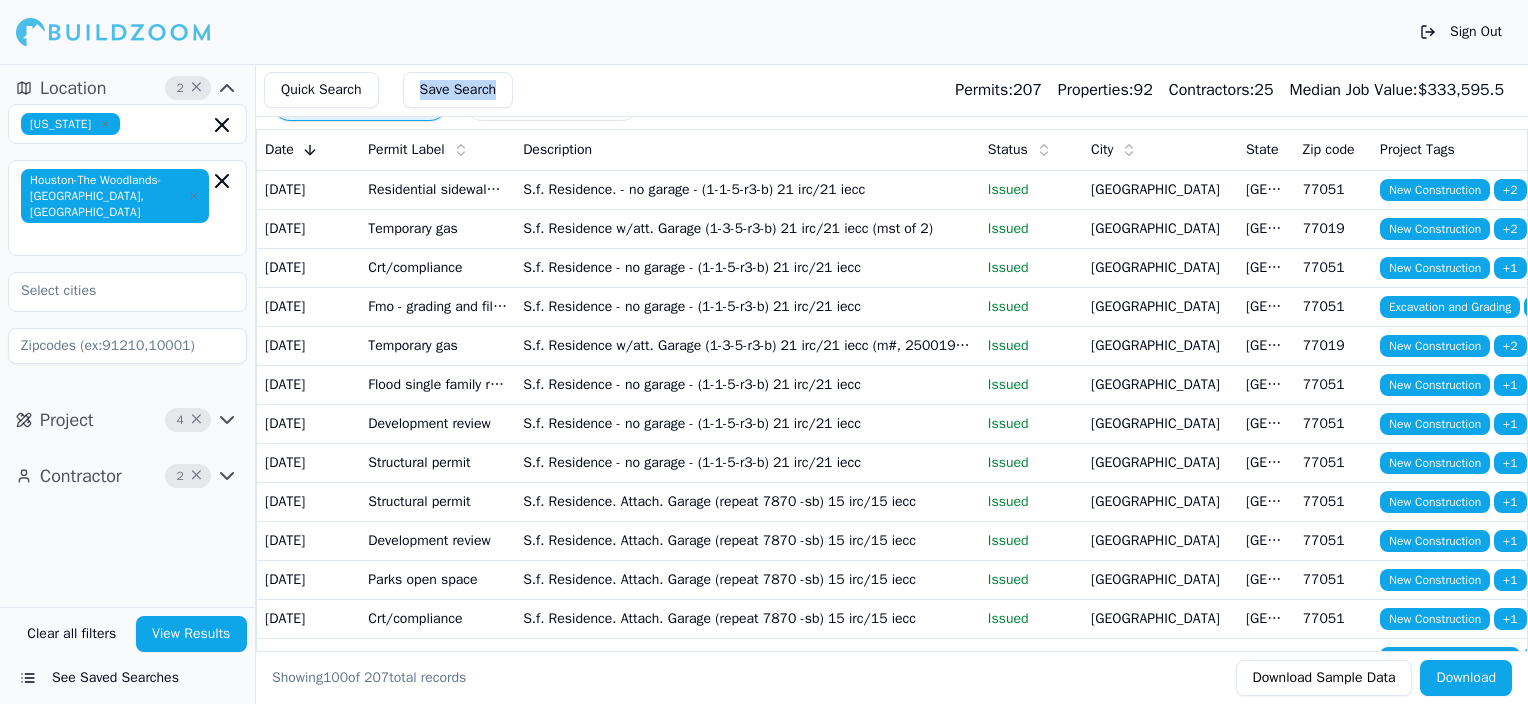 click on "Quick Search Save Search Permits:  207 Properties:  92 Contractors:  25 Median Job Value:   $ 333,595.5" at bounding box center (892, 90) 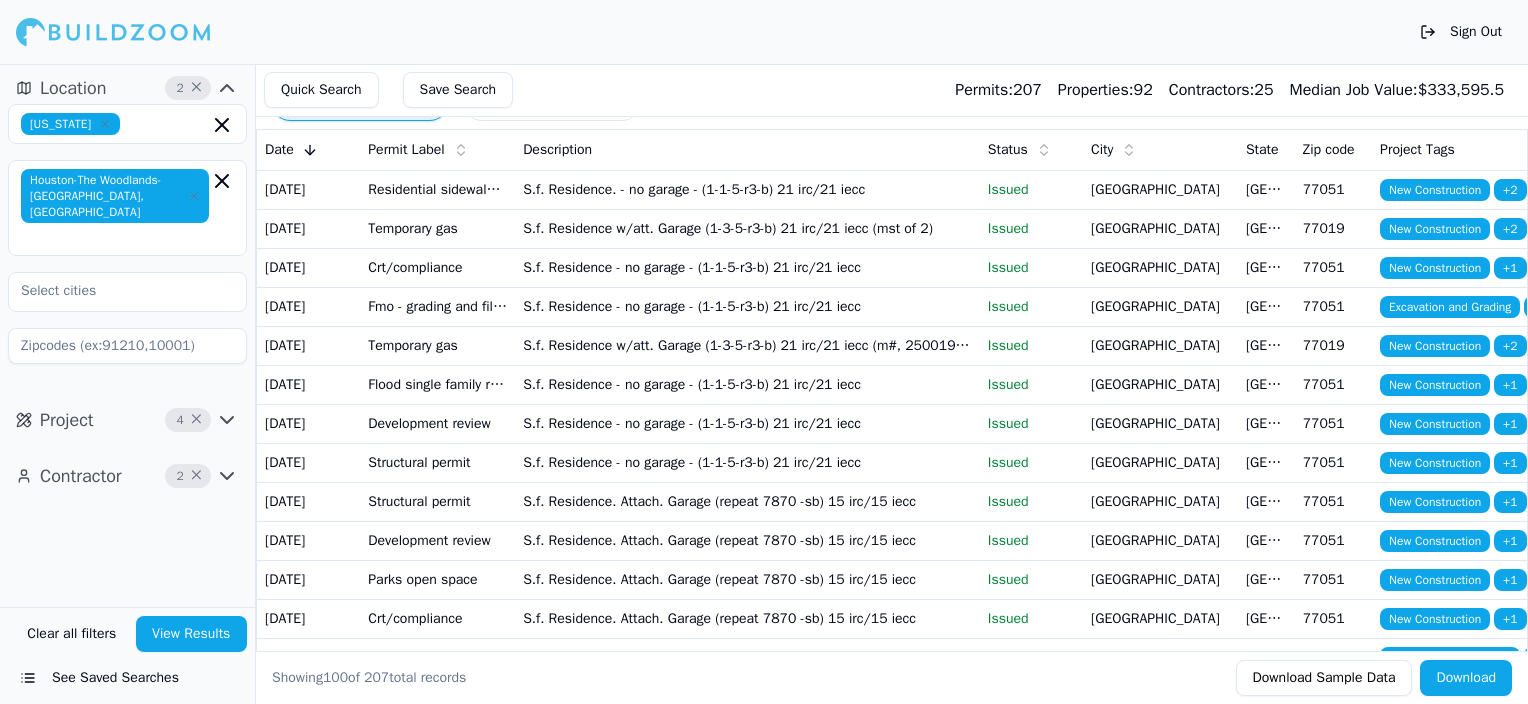 click on "Quick Search Save Search Permits:  207 Properties:  92 Contractors:  25 Median Job Value:   $ 333,595.5" at bounding box center [892, 90] 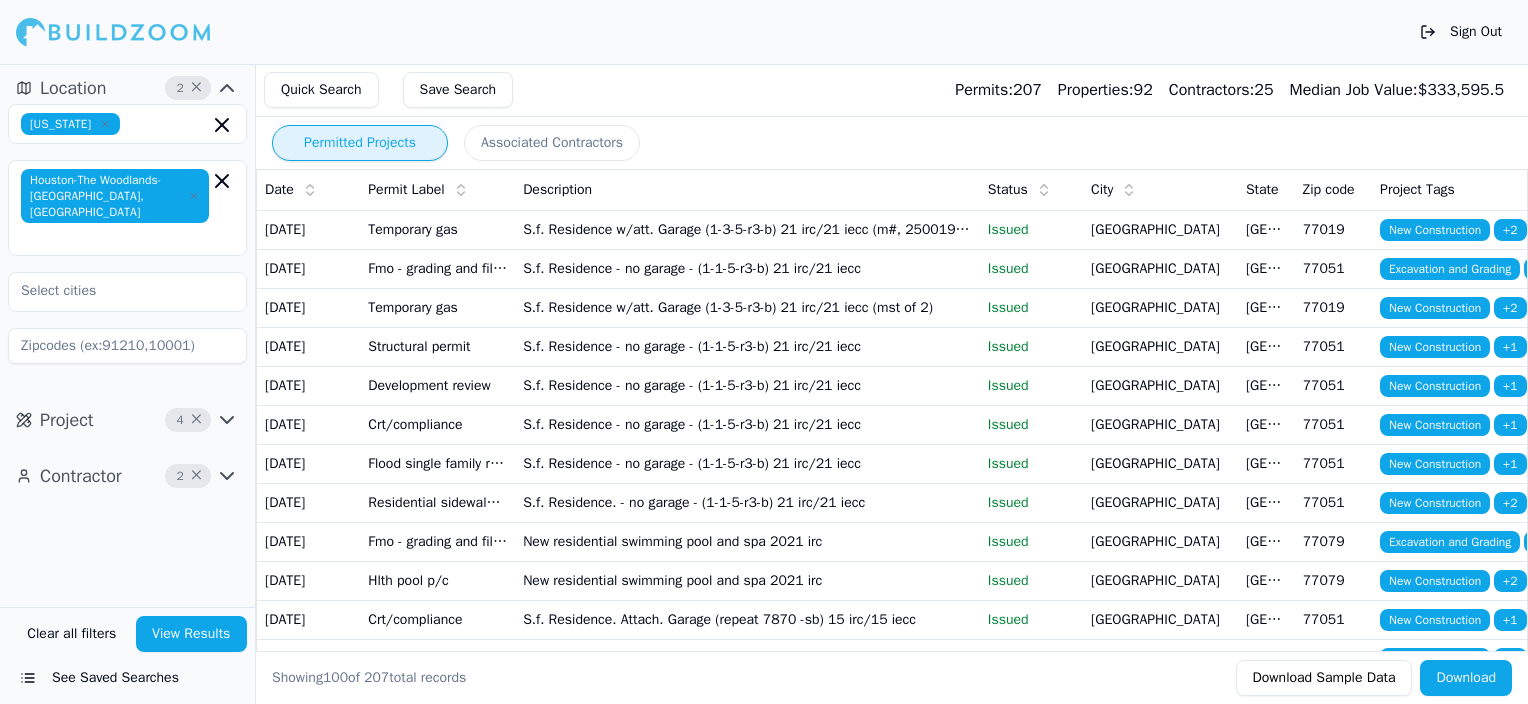 click on "See Saved Searches" at bounding box center [127, 678] 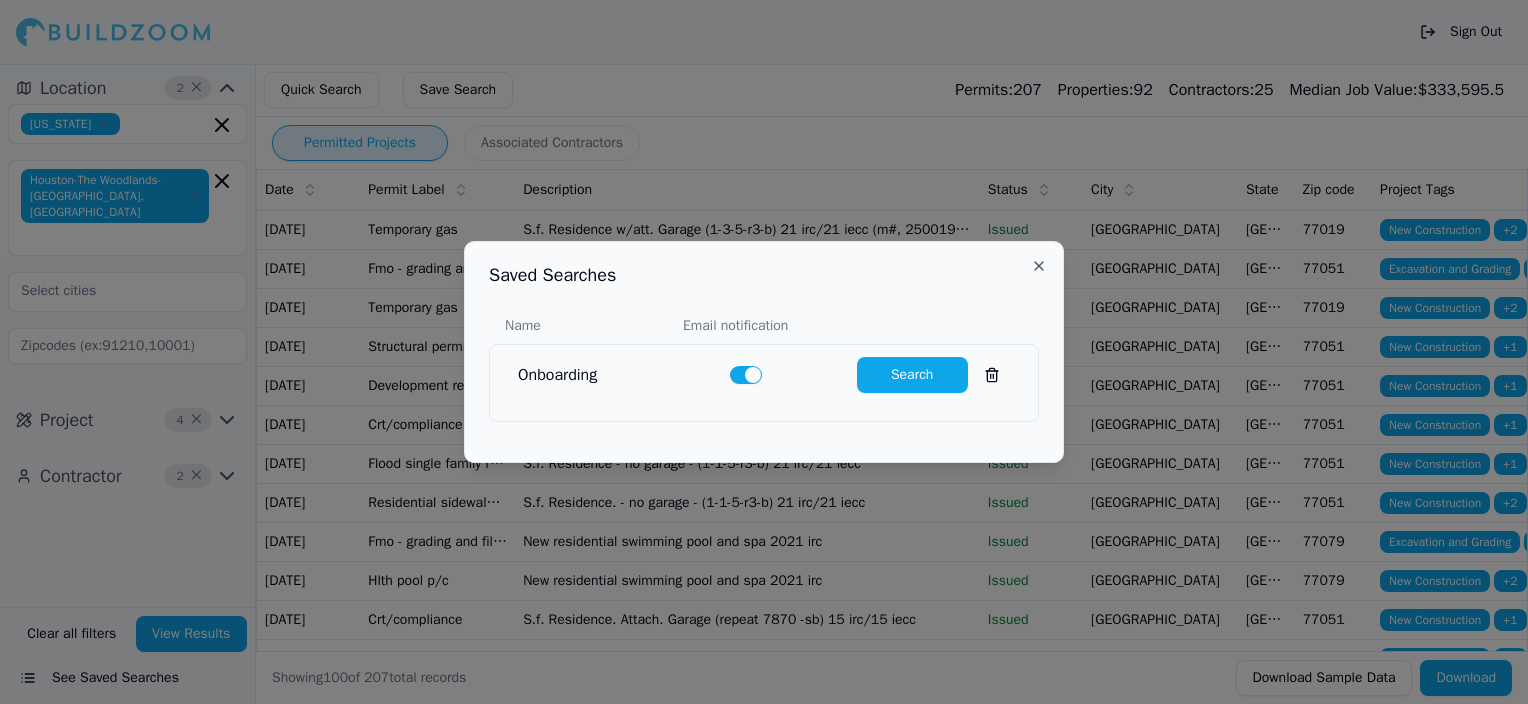 click on "Search" at bounding box center [912, 375] 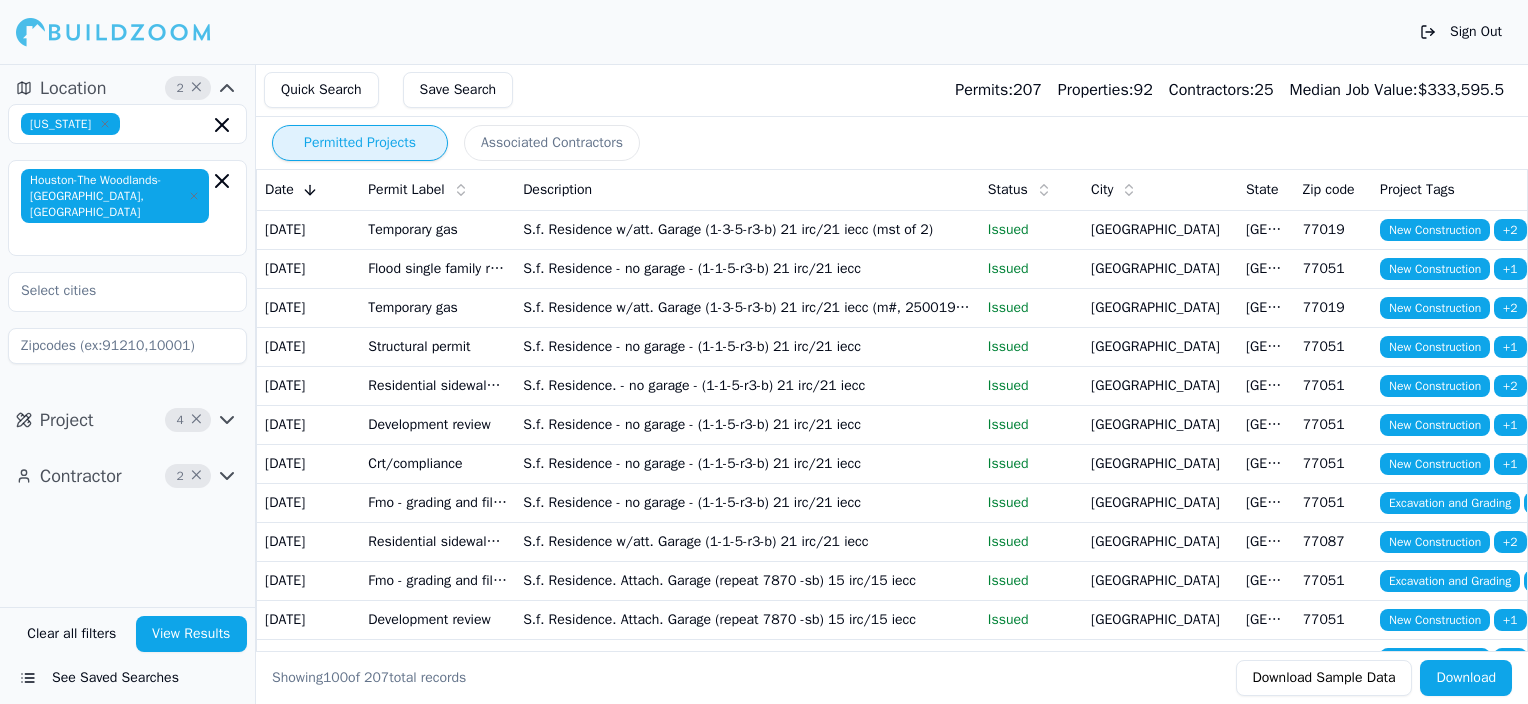 click on "Download" at bounding box center (1466, 678) 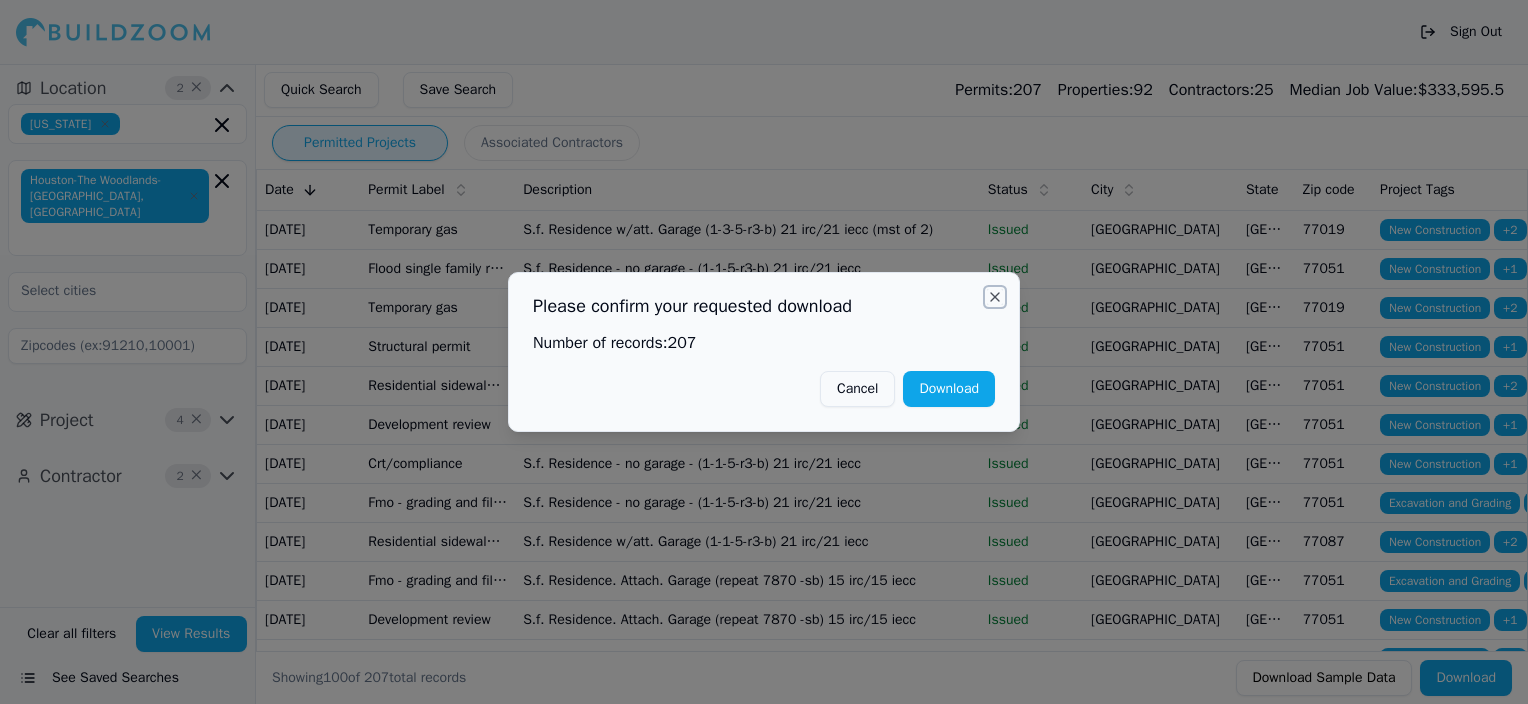 click on "Close" at bounding box center [995, 297] 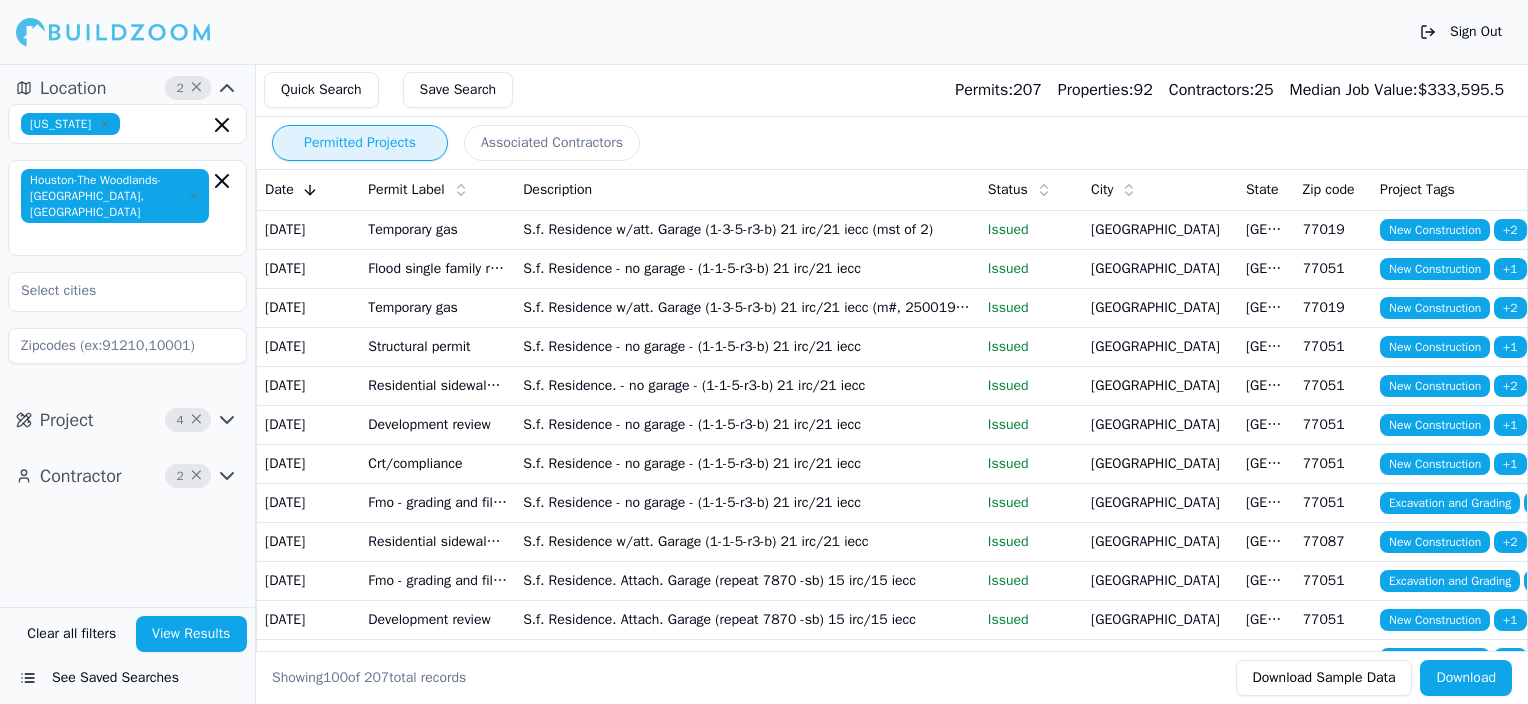click 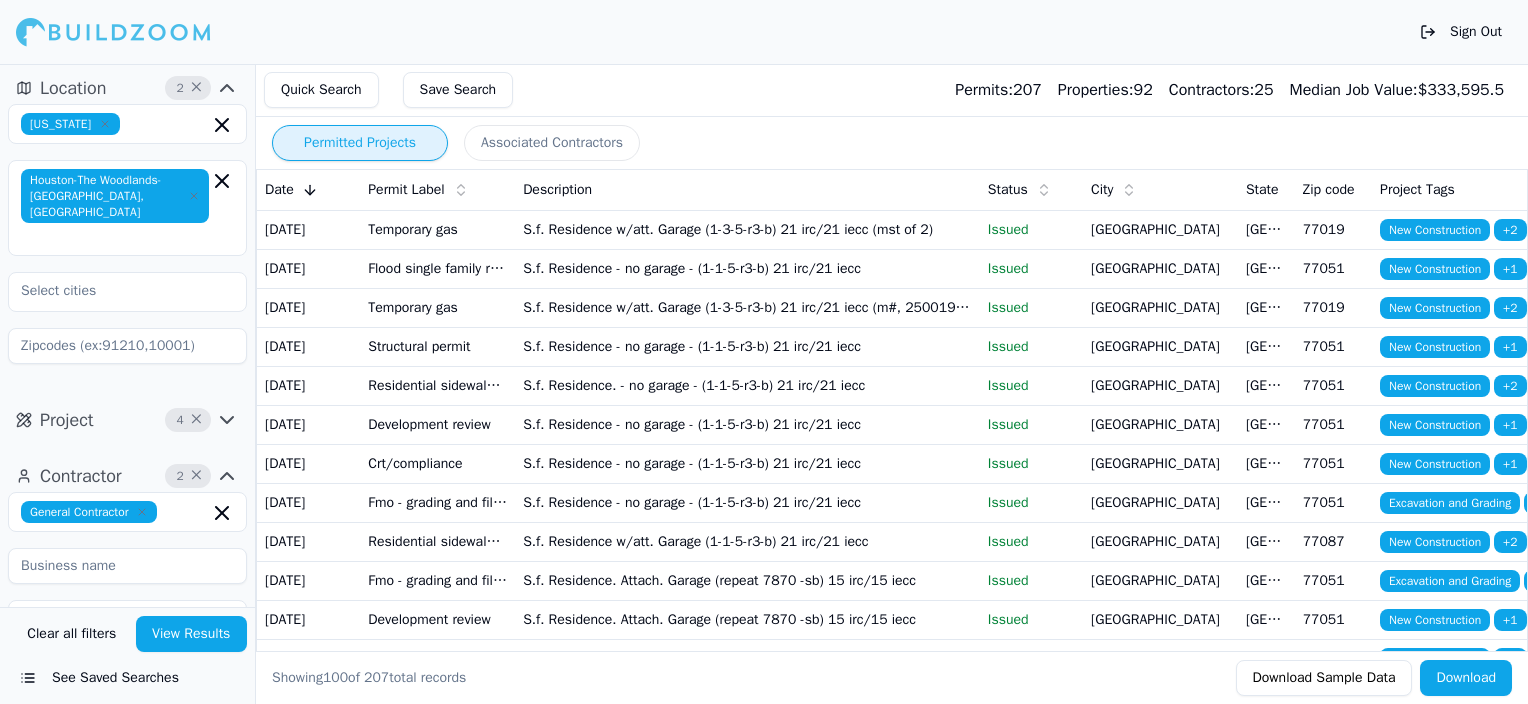 click 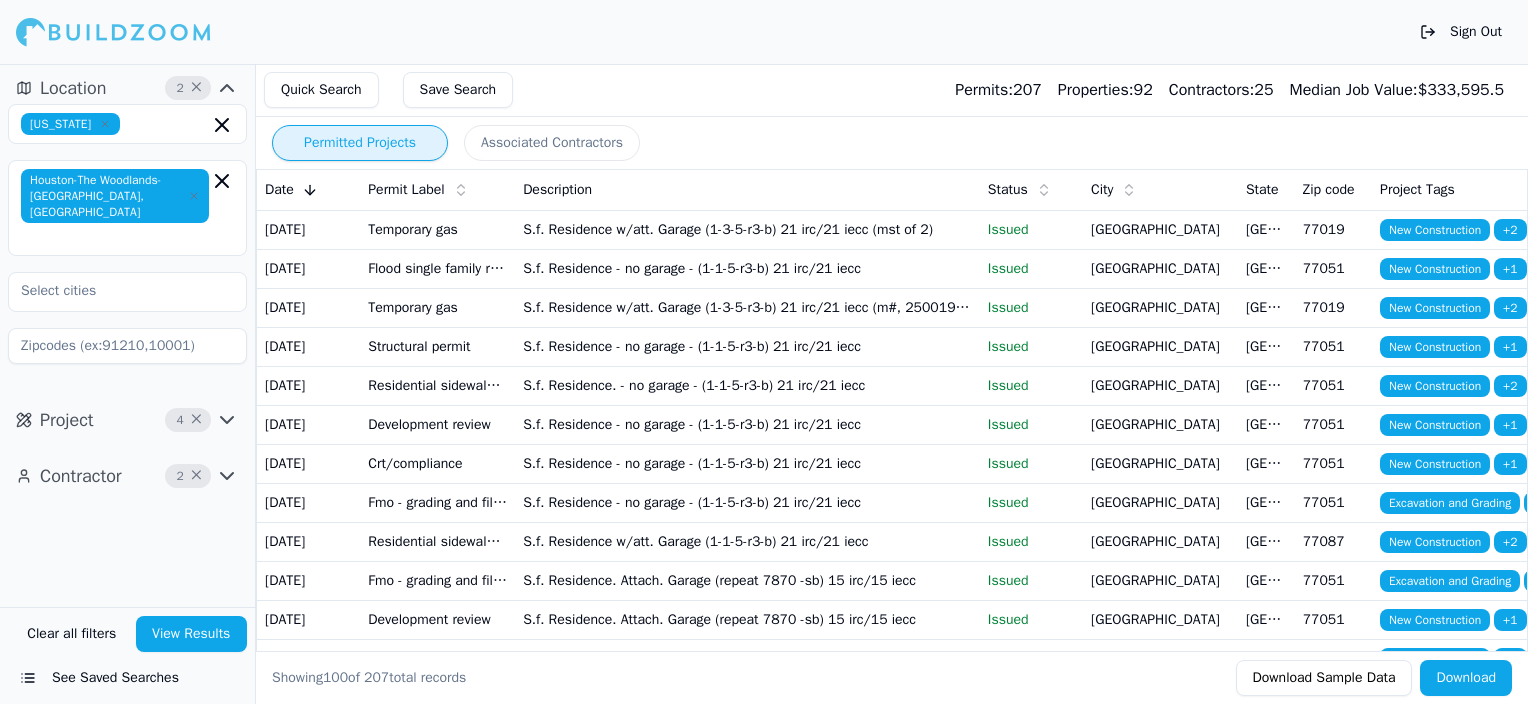 click on "View Results" at bounding box center [192, 634] 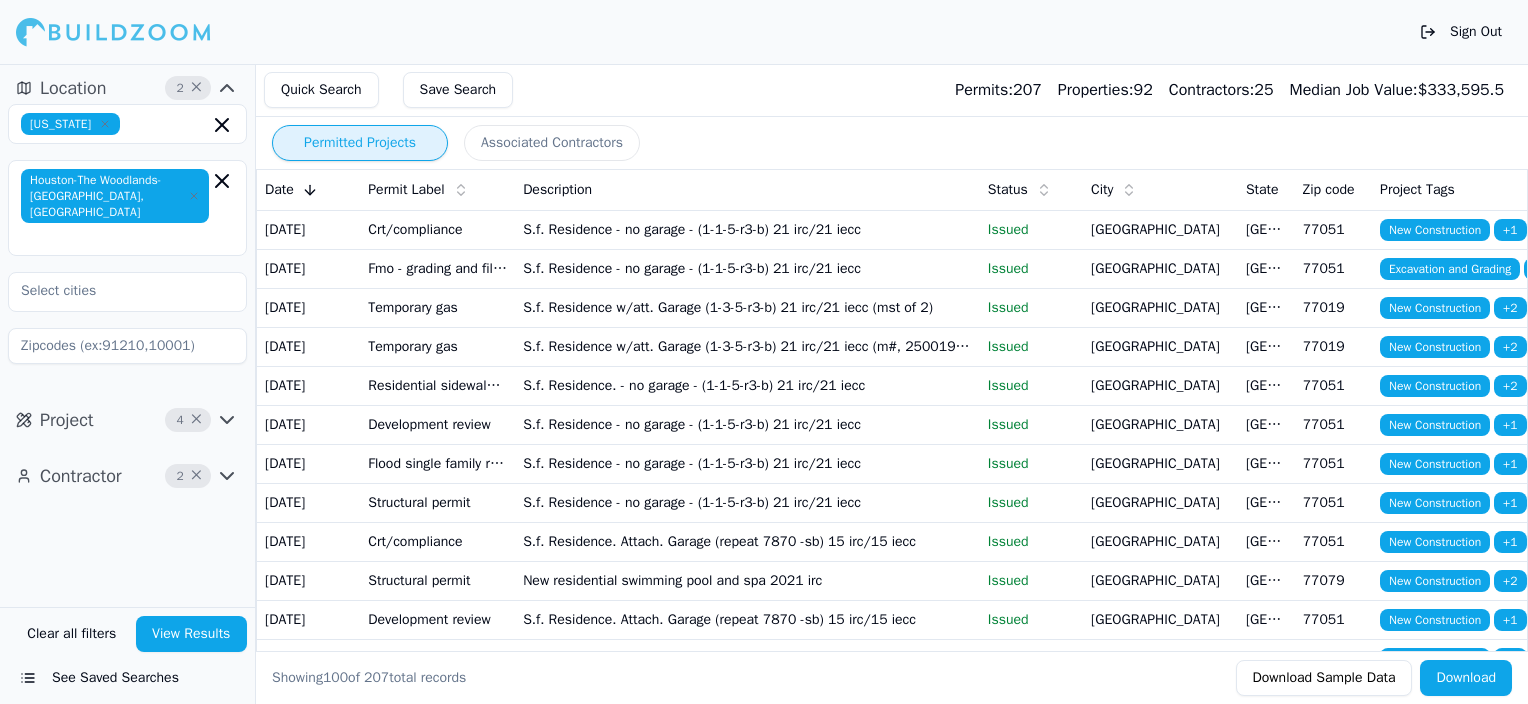 click on "S.f. Residence - no garage - (1-1-5-r3-b) 21 irc/21 iecc" at bounding box center [747, 424] 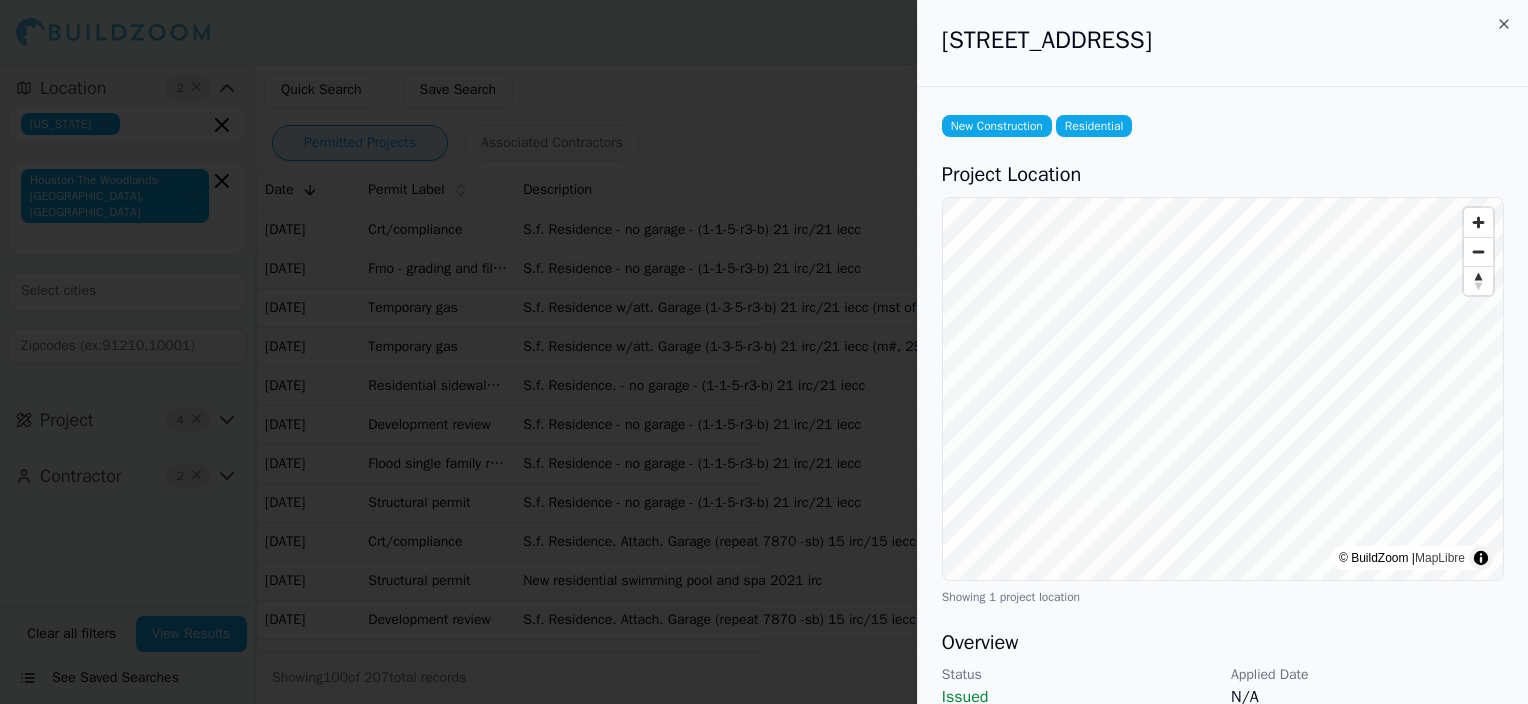 click on "New Construction Residential Project Location © BuildZoom |  MapLibre Showing 1 project location Overview Status Issued Applied Date N/A Property Sector Residential Issued Date [DATE] Property Type Single Family Completed Date N/A Job Value N/A [DEMOGRAPHIC_DATA] Information Name [PERSON_NAME] Construction Ltd Email [EMAIL_ADDRESS][DOMAIN_NAME] License Number N/A Phone [PHONE_NUMBER] Project Description S.f. Residence - no garage - (1-1-5-r3-b) 21 irc/21 iecc Additional Details Property Owner [PERSON_NAME] Permit Number 25032361 Fees N/A" at bounding box center [1223, 708] 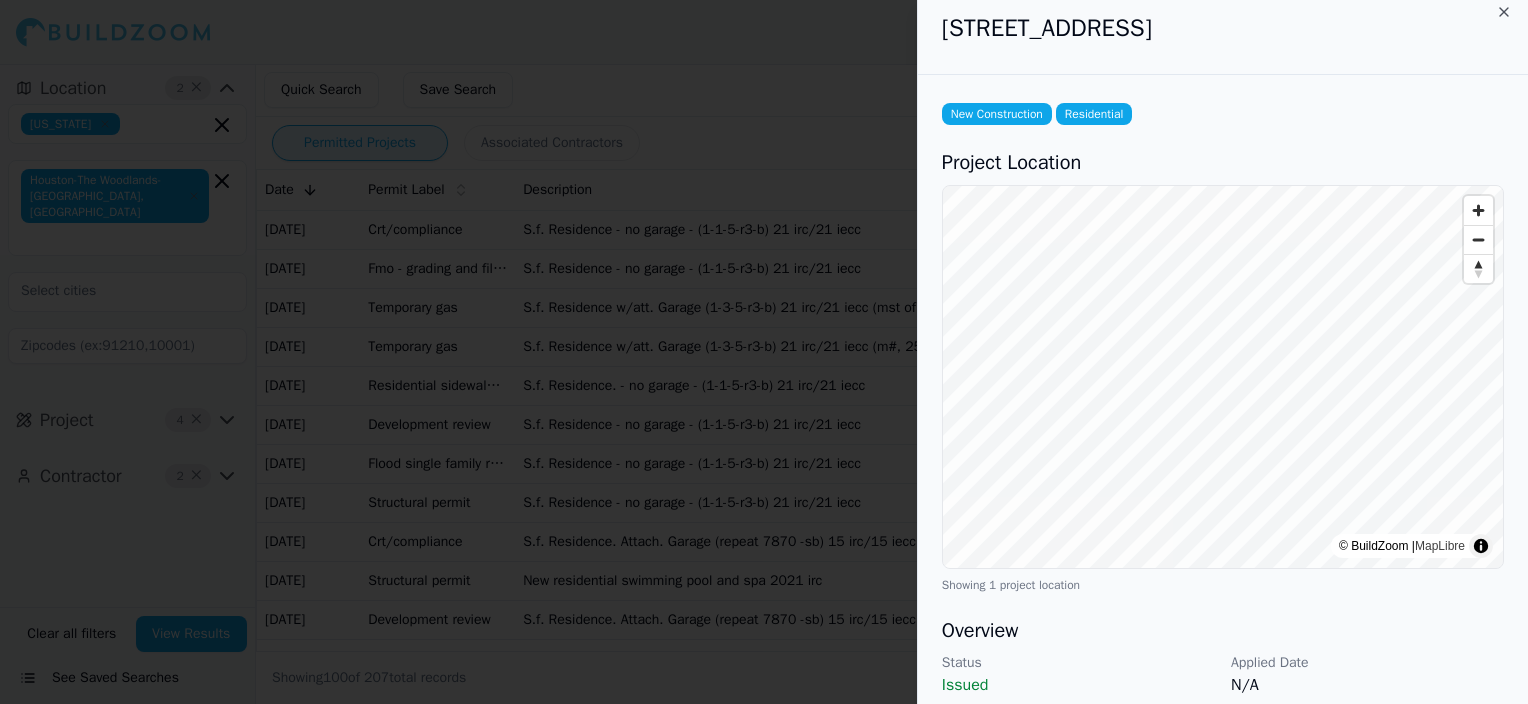 scroll, scrollTop: 0, scrollLeft: 0, axis: both 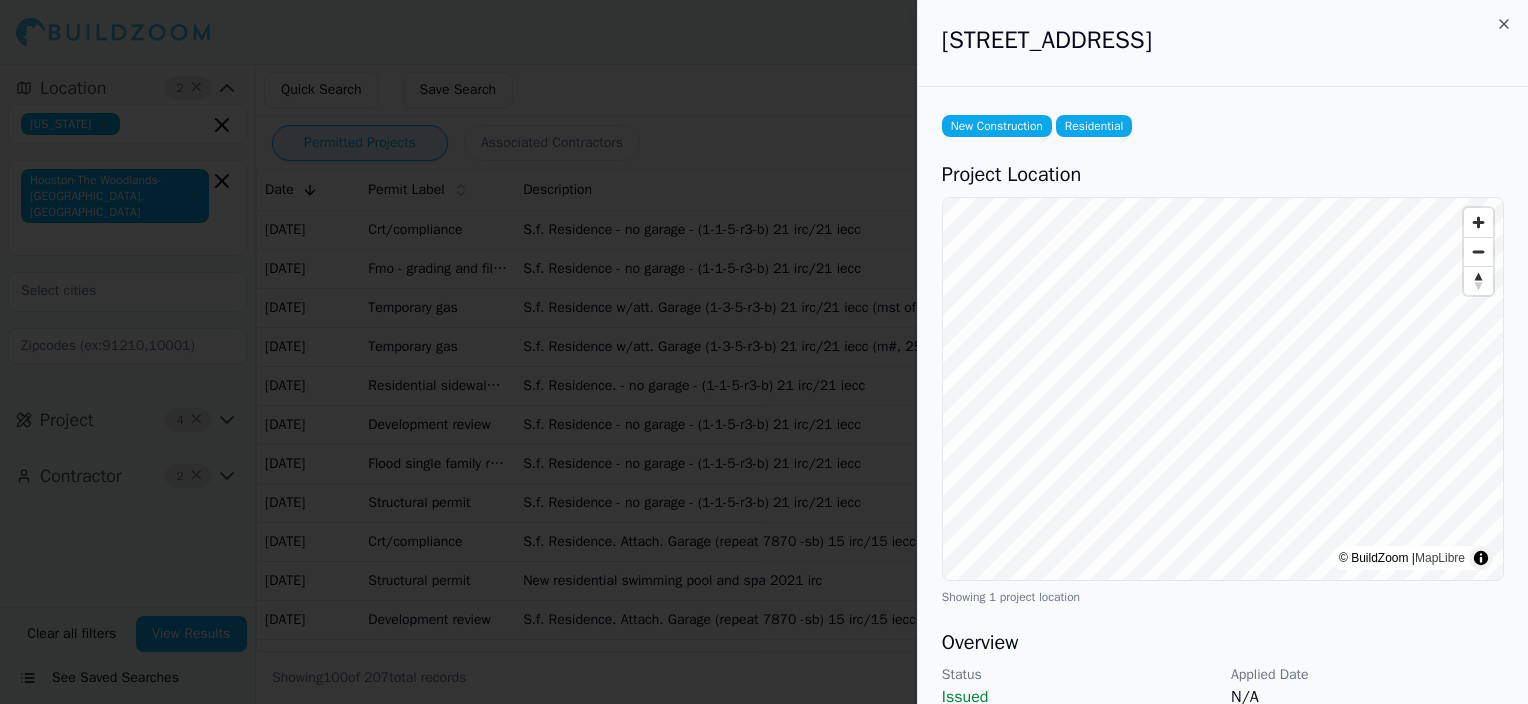 click on "[STREET_ADDRESS]" at bounding box center (1223, 43) 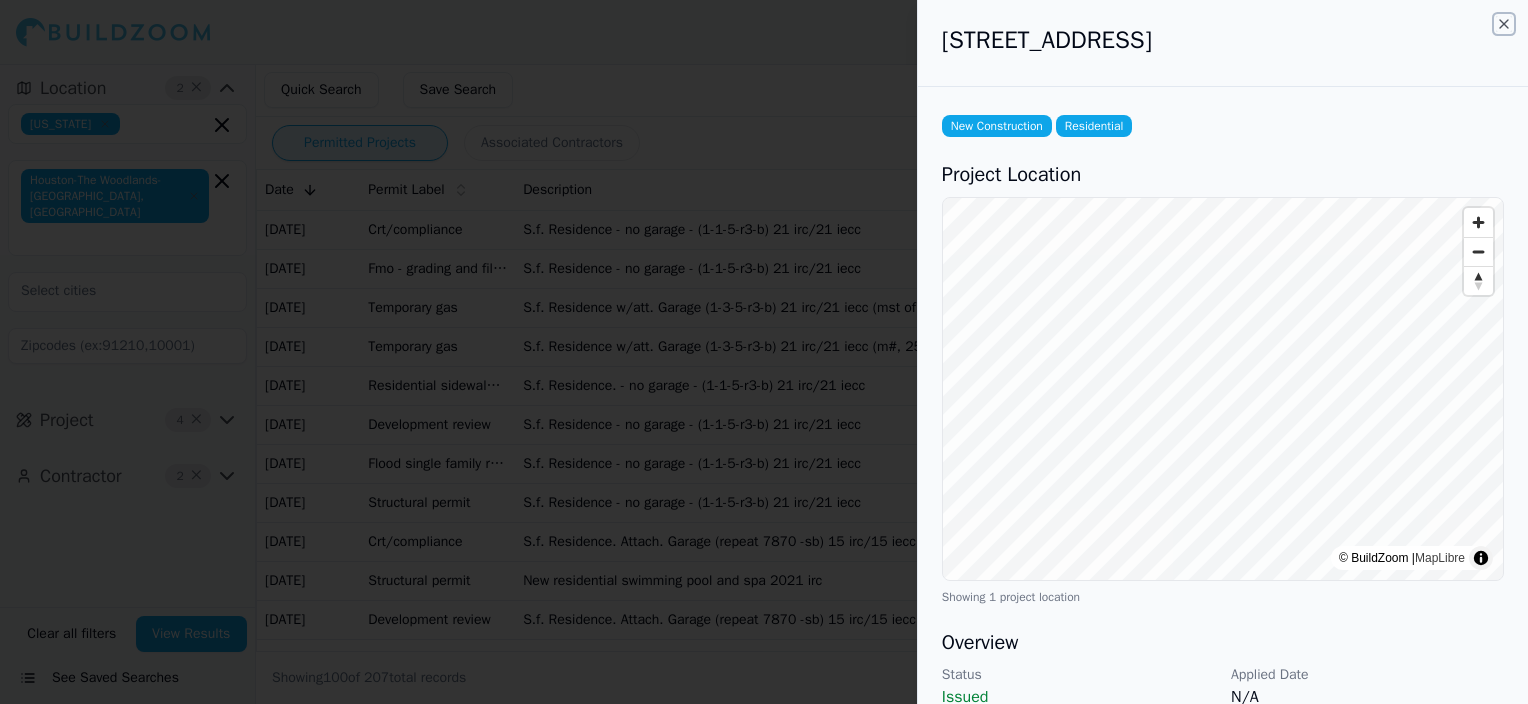 click 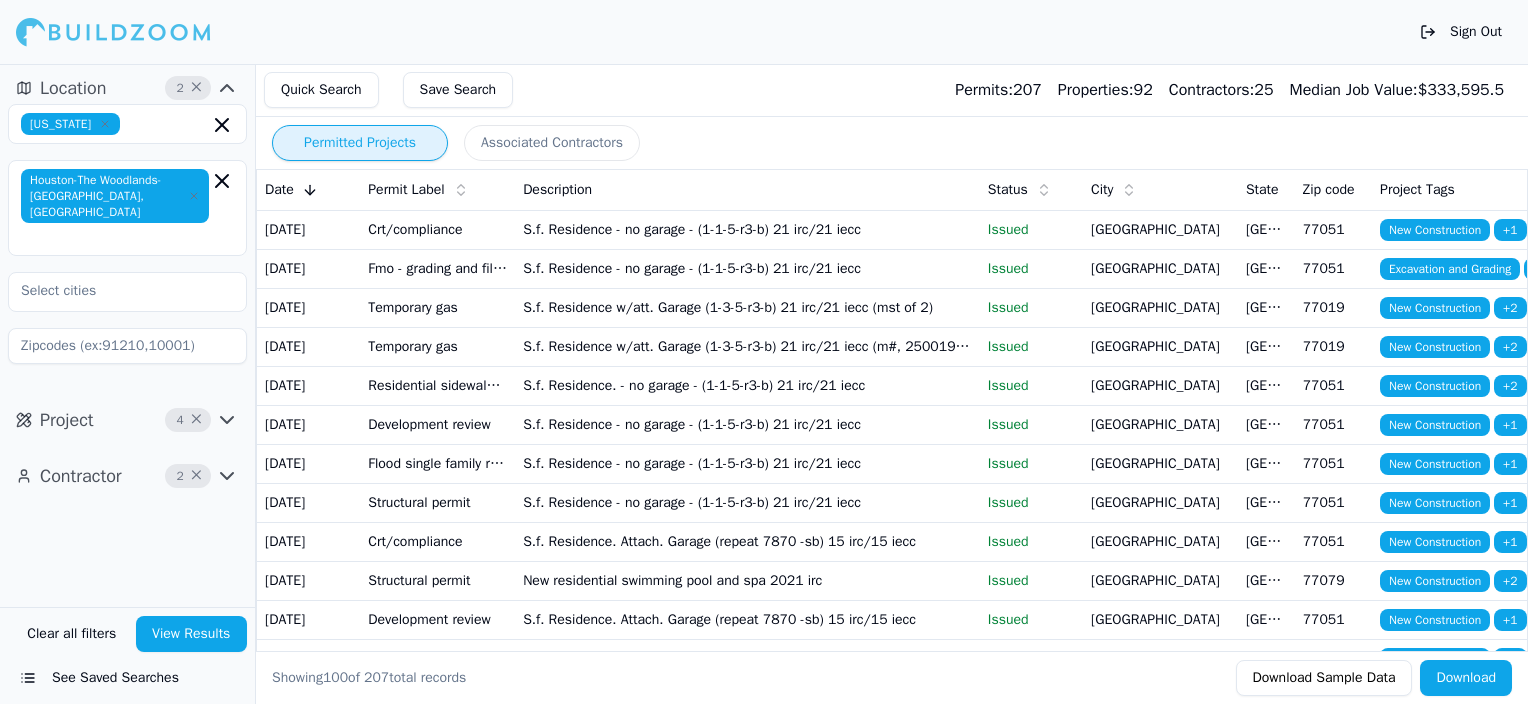 type 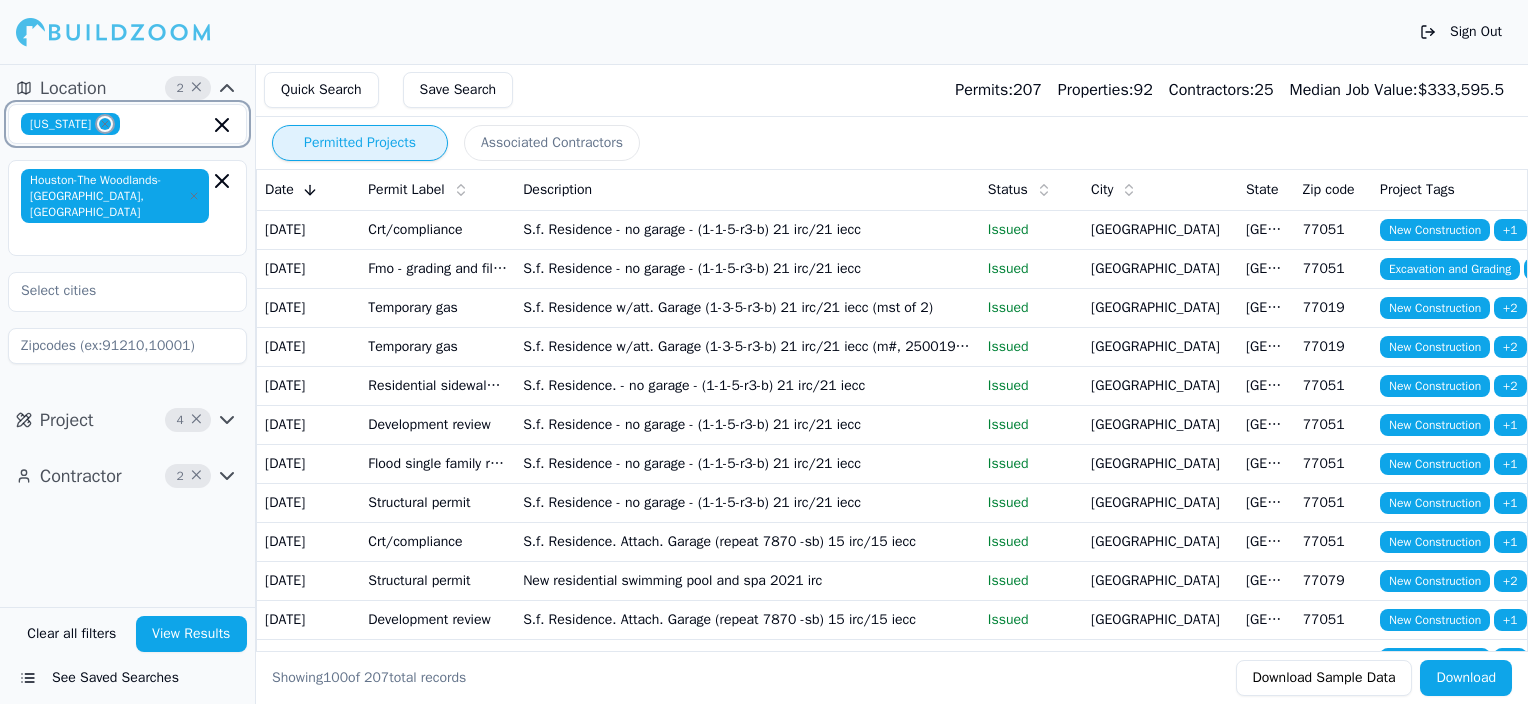 type 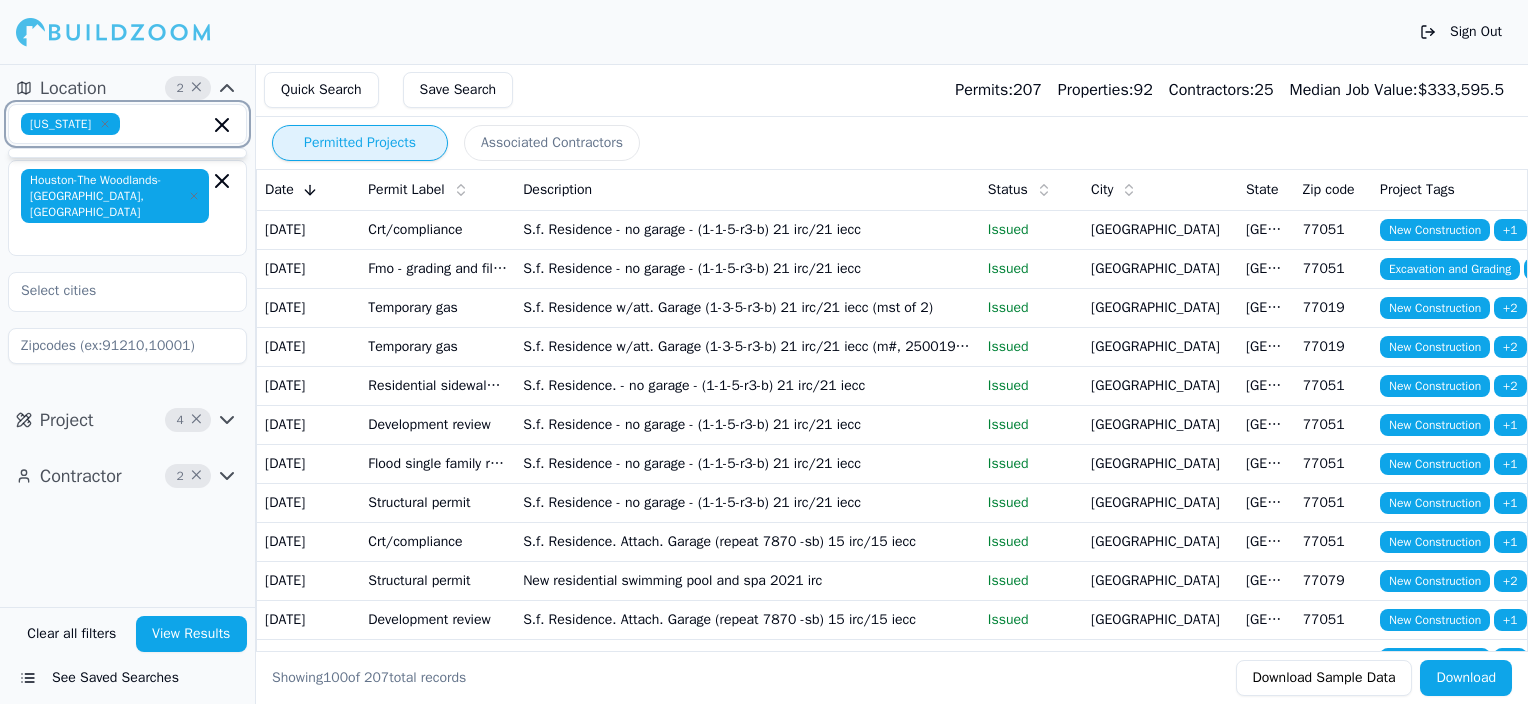 type 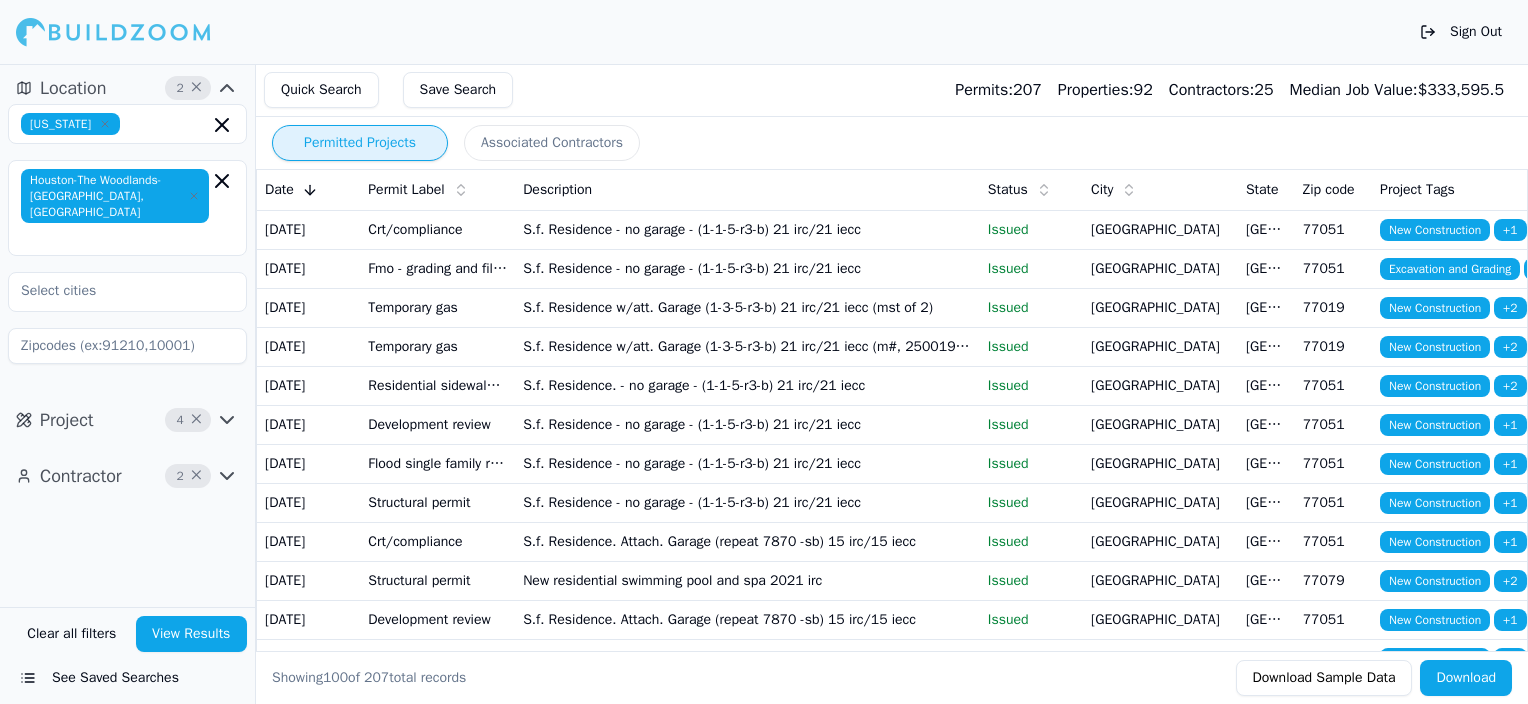 click on "Download" at bounding box center [1466, 678] 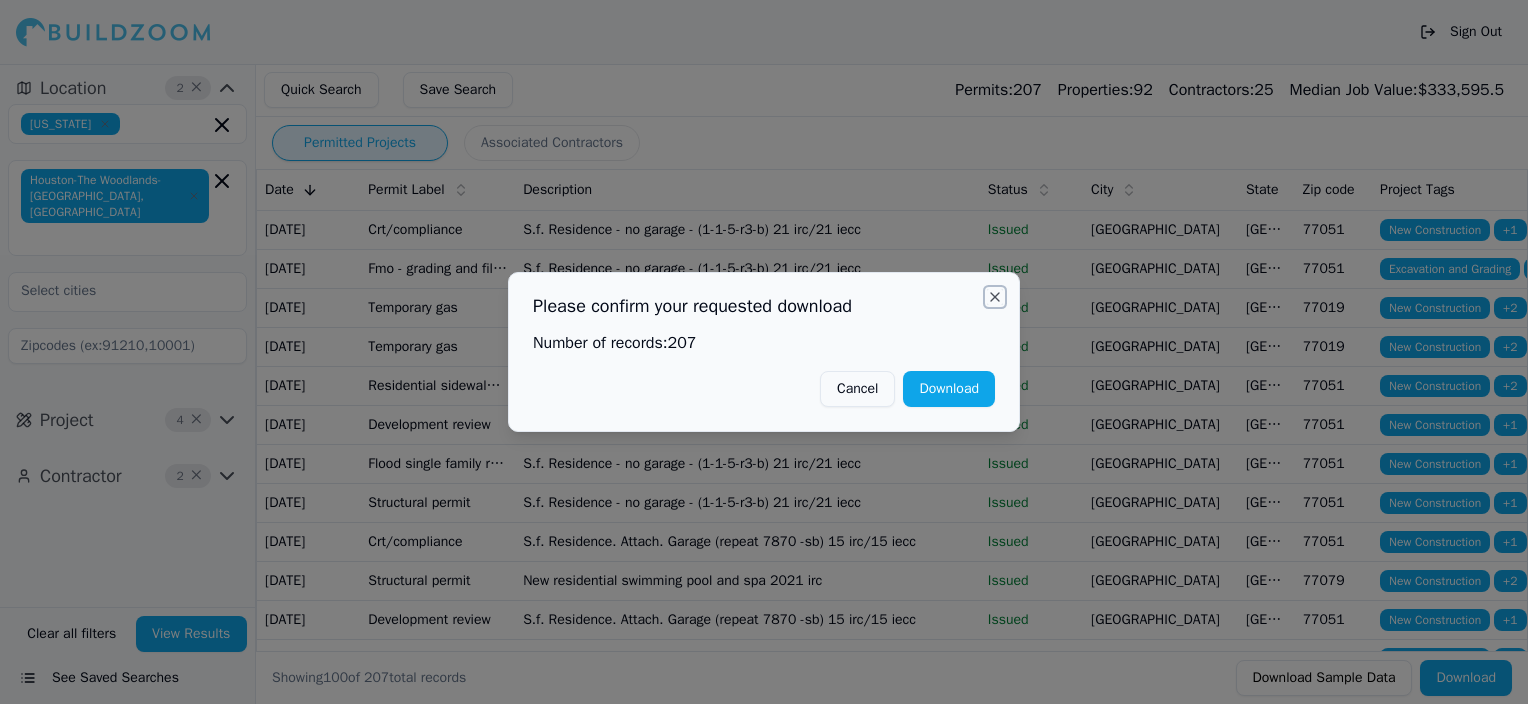 click on "Close" at bounding box center [995, 297] 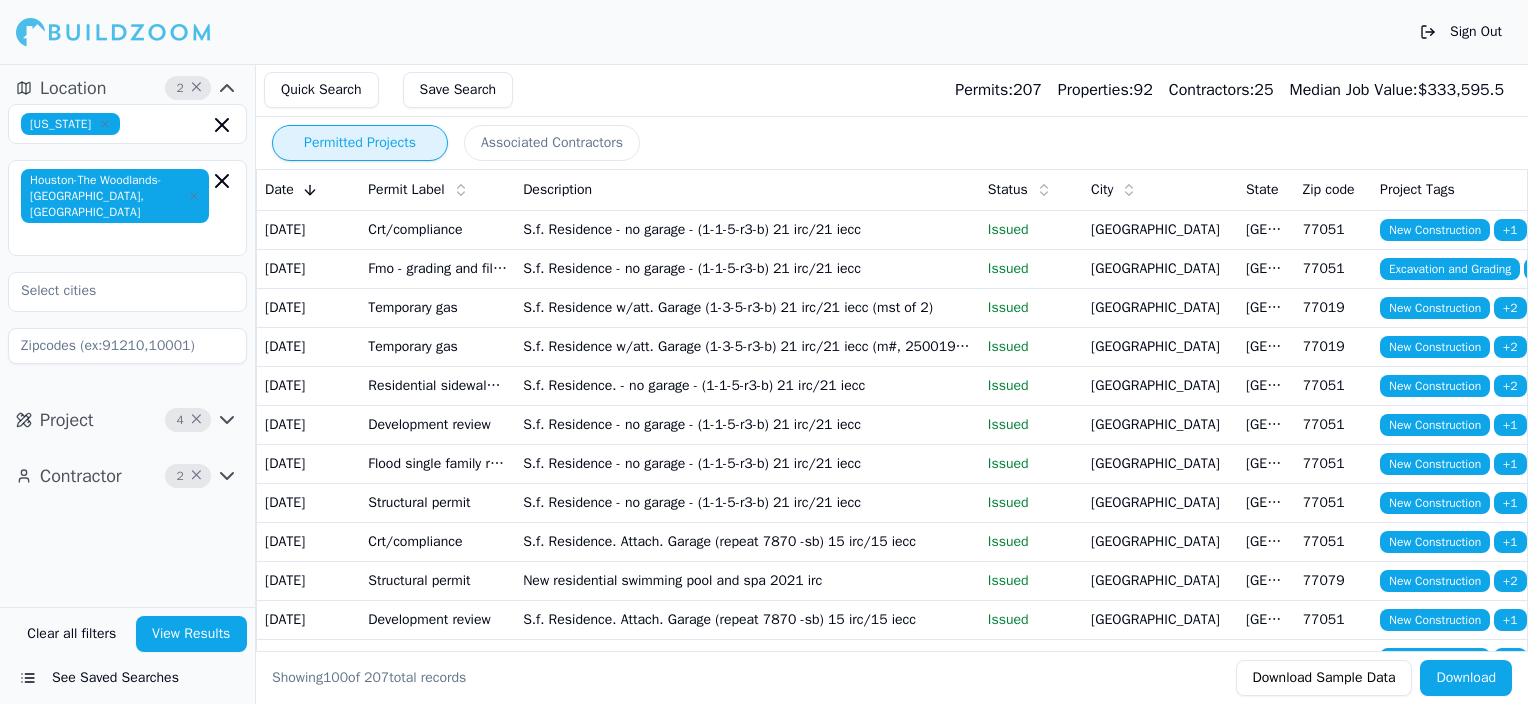 click on "See Saved Searches" at bounding box center [127, 678] 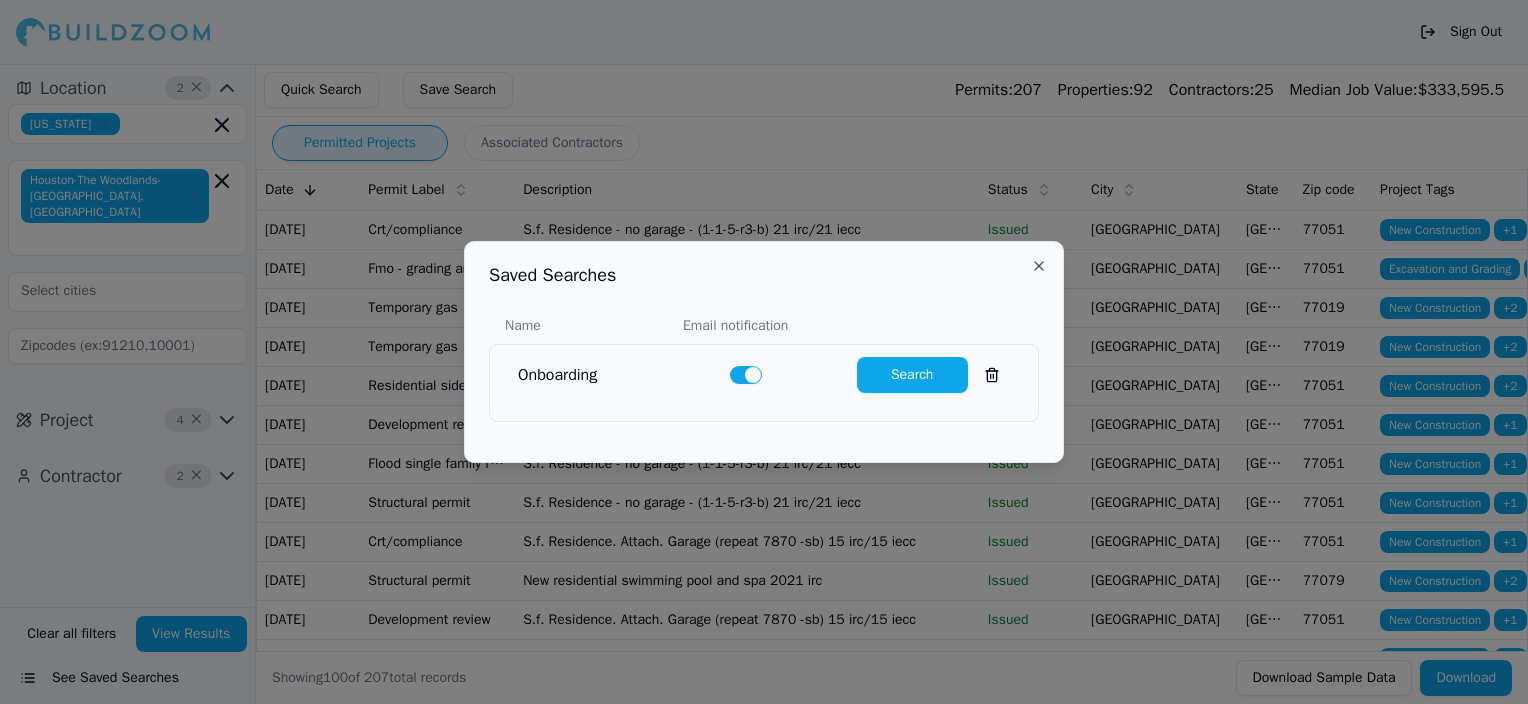 click on "Onboarding  Search" at bounding box center (764, 375) 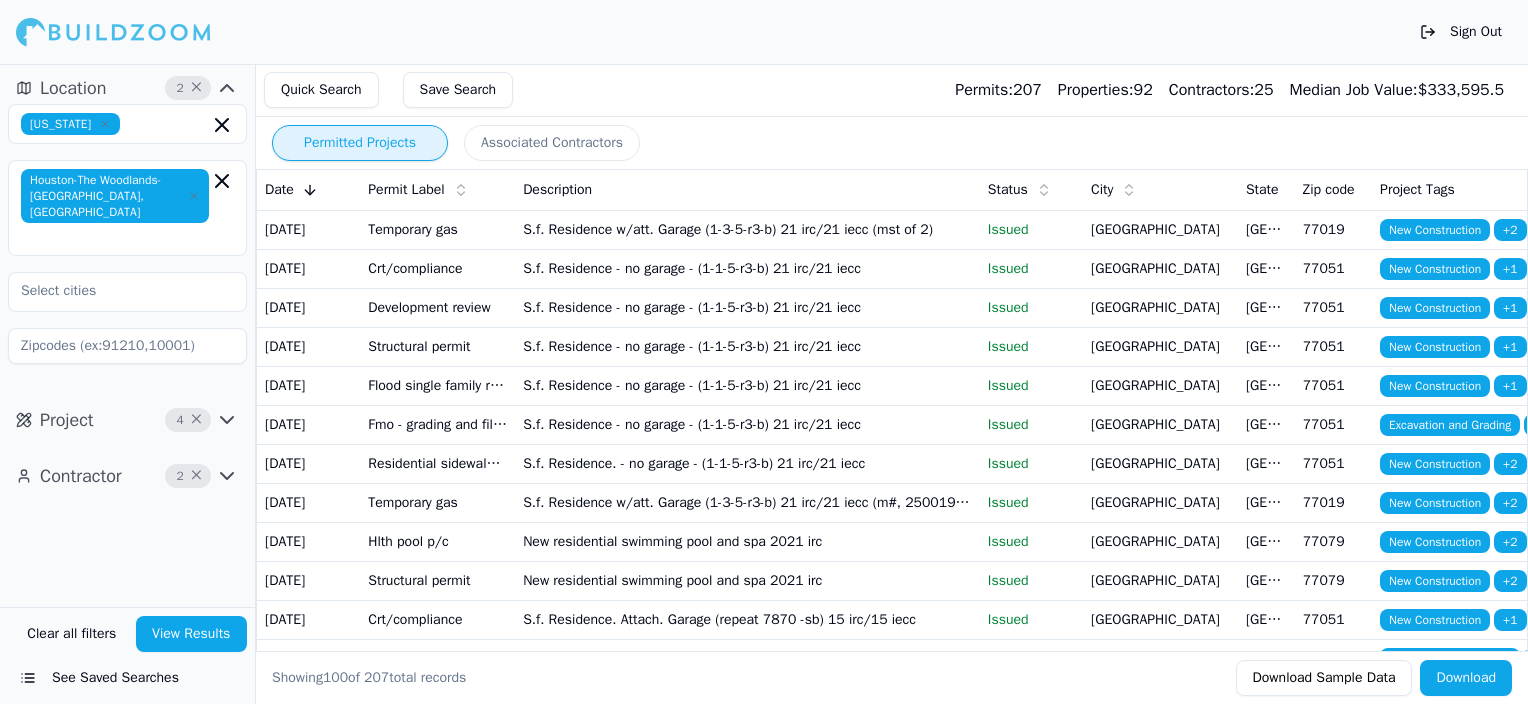 click on "77079" at bounding box center [1333, 541] 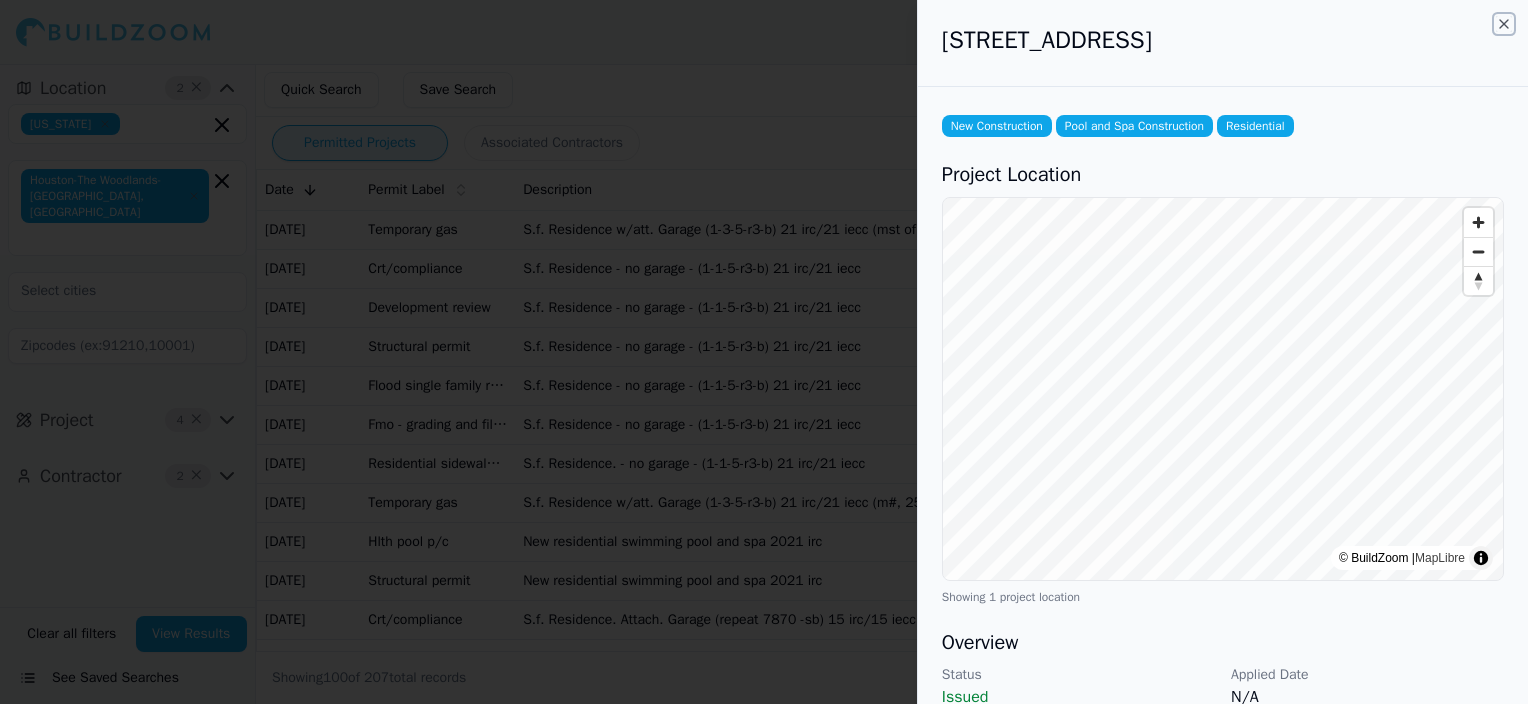 click 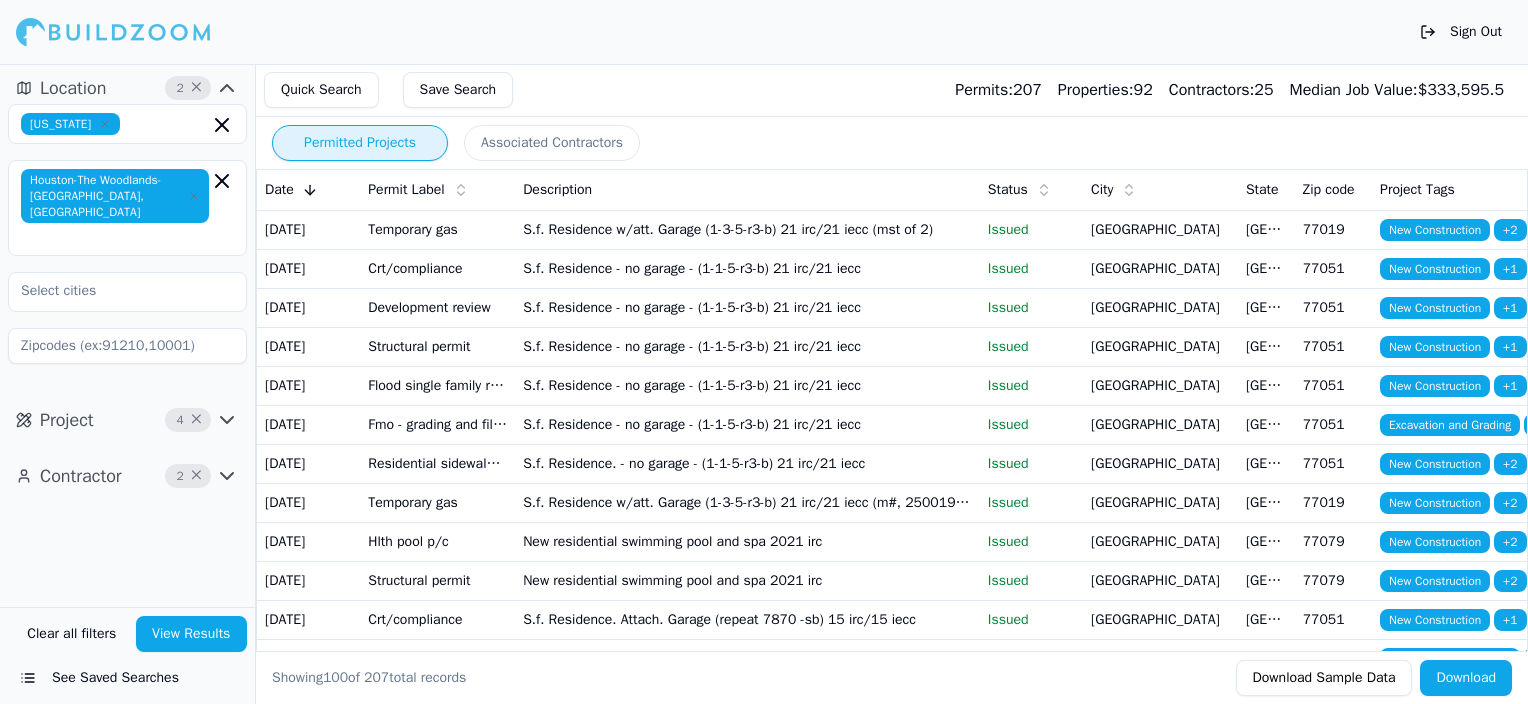 click on "Sign Out Location 2 × [US_STATE] [GEOGRAPHIC_DATA]-[GEOGRAPHIC_DATA]-[GEOGRAPHIC_DATA], [GEOGRAPHIC_DATA] Project 4 × Contractor 2 × Clear all filters View Results See Saved Searches Quick Search Save Search Permits:  207 Properties:  92 Contractors:  25 Median Job Value:   $ 333,595.5 Permitted Projects Associated Contractors Date Permit Label Description Status City State Zip code Project Tags [DATE] Temporary gas S.f. Residence w/att. Garage (1-3-5-r3-b) 21 irc/21 iecc (mst of 2) Issued [GEOGRAPHIC_DATA] New Construction + 2 [DATE] Crt/compliance S.f. Residence - no garage - (1-1-5-r3-b) 21 irc/21 iecc Issued [GEOGRAPHIC_DATA] New Construction + 1 [DATE] Development review S.f. Residence - no garage - (1-1-5-r3-b) 21 irc/21 iecc Issued [GEOGRAPHIC_DATA] New Construction + 1 [DATE] Structural permit S.f. Residence - no garage - (1-1-5-r3-b) 21 irc/21 iecc Issued [GEOGRAPHIC_DATA] New Construction + 1 [DATE] Flood single family residential new permit S.f. Residence - no garage - (1-1-5-r3-b) 21 irc/21 iecc TX" at bounding box center (764, 352) 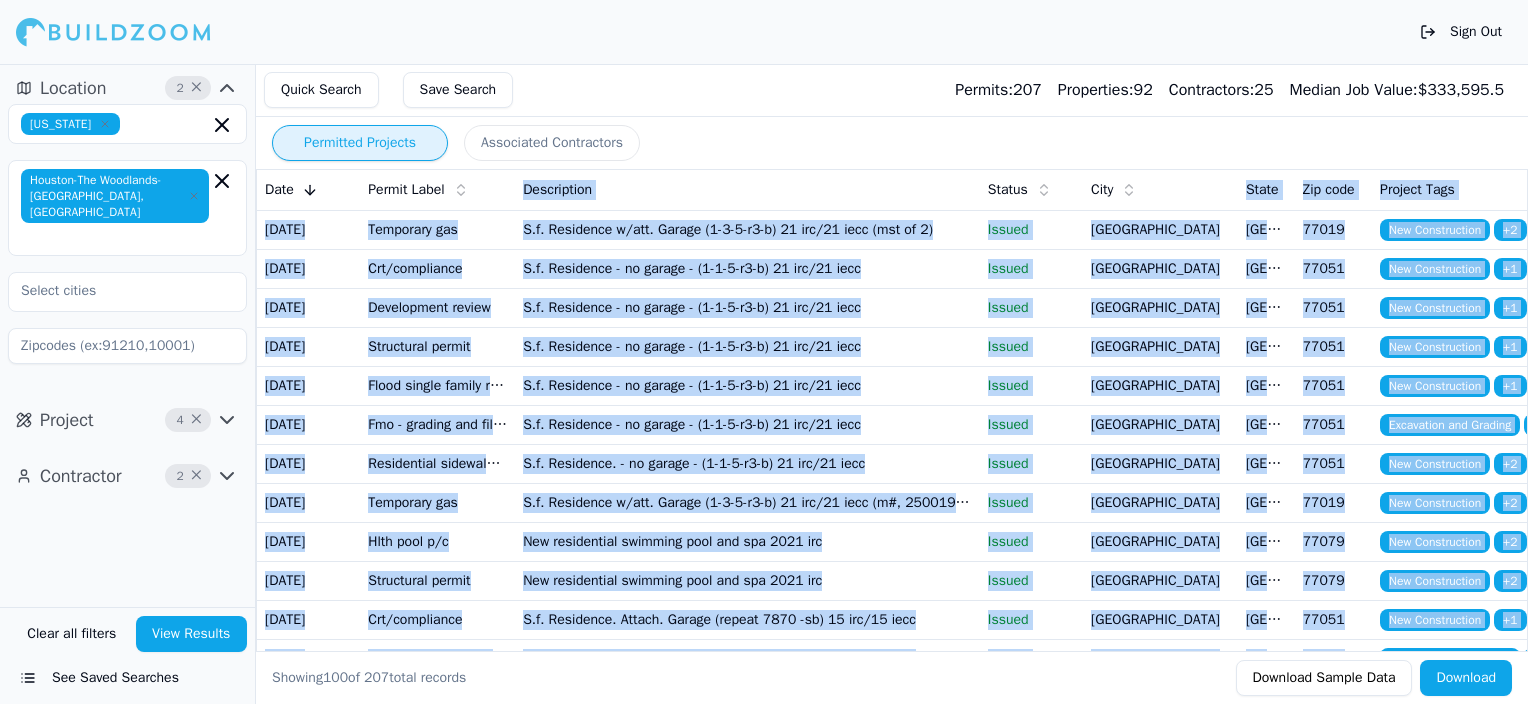 click on "Sign Out Location 2 × [US_STATE] [GEOGRAPHIC_DATA]-[GEOGRAPHIC_DATA]-[GEOGRAPHIC_DATA], [GEOGRAPHIC_DATA] Project 4 × Contractor 2 × Clear all filters View Results See Saved Searches Quick Search Save Search Permits:  207 Properties:  92 Contractors:  25 Median Job Value:   $ 333,595.5 Permitted Projects Associated Contractors Date Permit Label Description Status City State Zip code Project Tags [DATE] Temporary gas S.f. Residence w/att. Garage (1-3-5-r3-b) 21 irc/21 iecc (mst of 2) Issued [GEOGRAPHIC_DATA] New Construction + 2 [DATE] Crt/compliance S.f. Residence - no garage - (1-1-5-r3-b) 21 irc/21 iecc Issued [GEOGRAPHIC_DATA] New Construction + 1 [DATE] Development review S.f. Residence - no garage - (1-1-5-r3-b) 21 irc/21 iecc Issued [GEOGRAPHIC_DATA] New Construction + 1 [DATE] Structural permit S.f. Residence - no garage - (1-1-5-r3-b) 21 irc/21 iecc Issued [GEOGRAPHIC_DATA] New Construction + 1 [DATE] Flood single family residential new permit S.f. Residence - no garage - (1-1-5-r3-b) 21 irc/21 iecc TX" at bounding box center [764, 352] 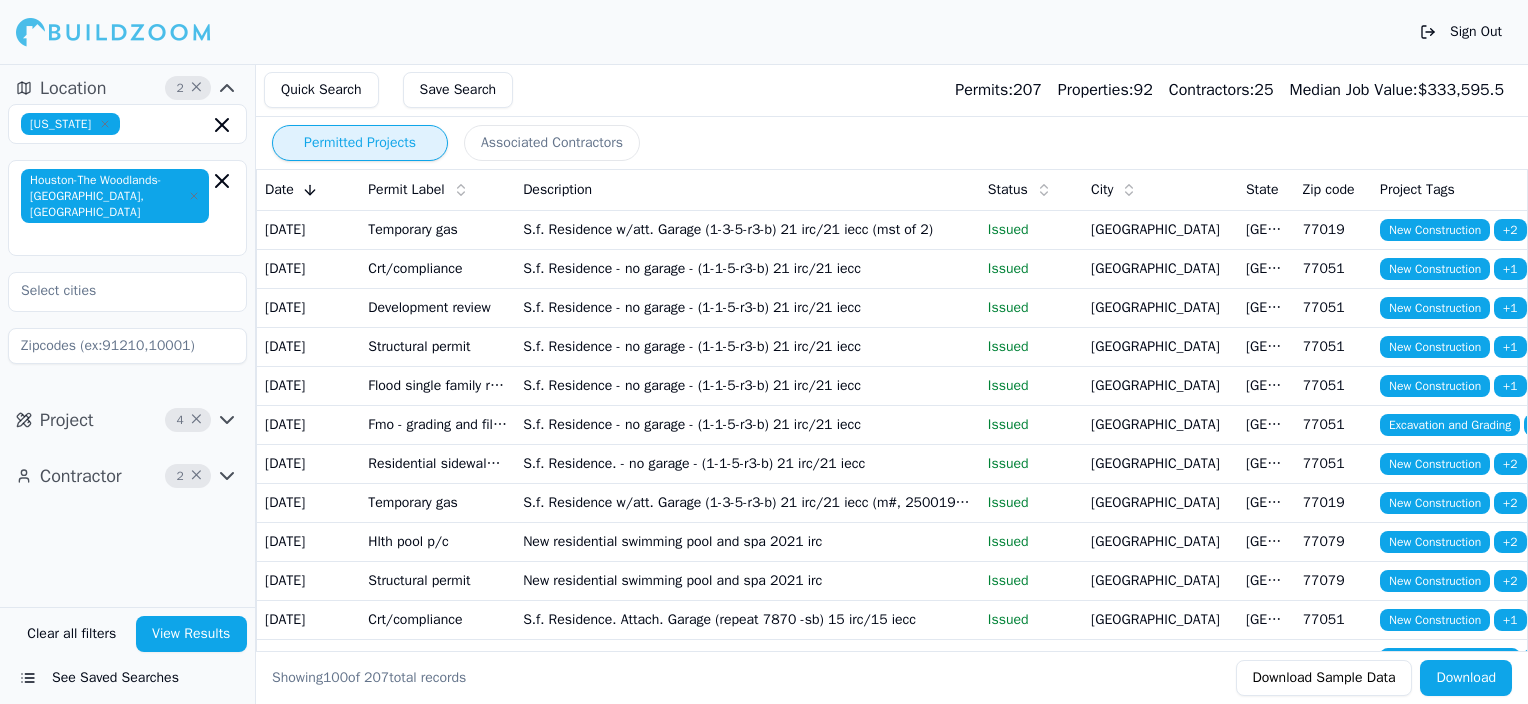 drag, startPoint x: 816, startPoint y: 649, endPoint x: 906, endPoint y: 657, distance: 90.35486 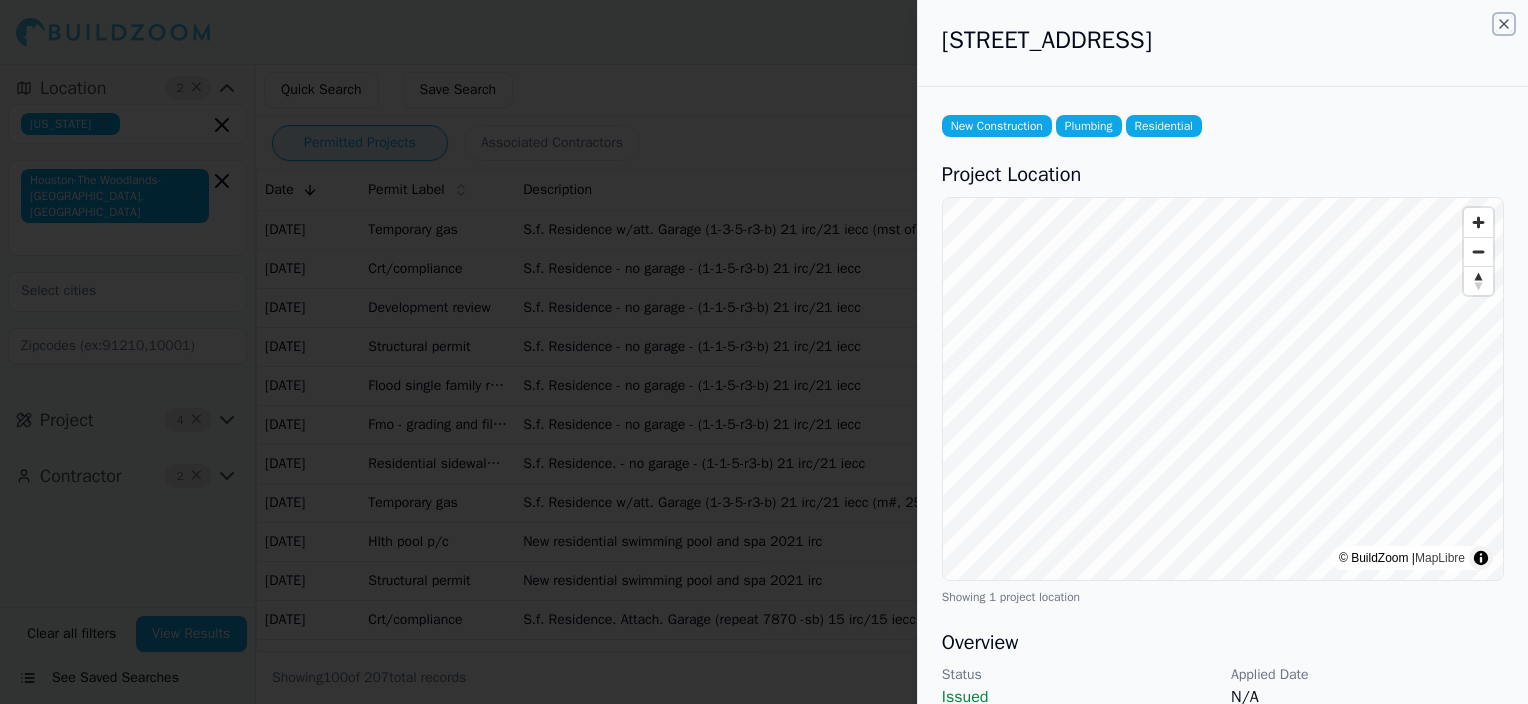 click 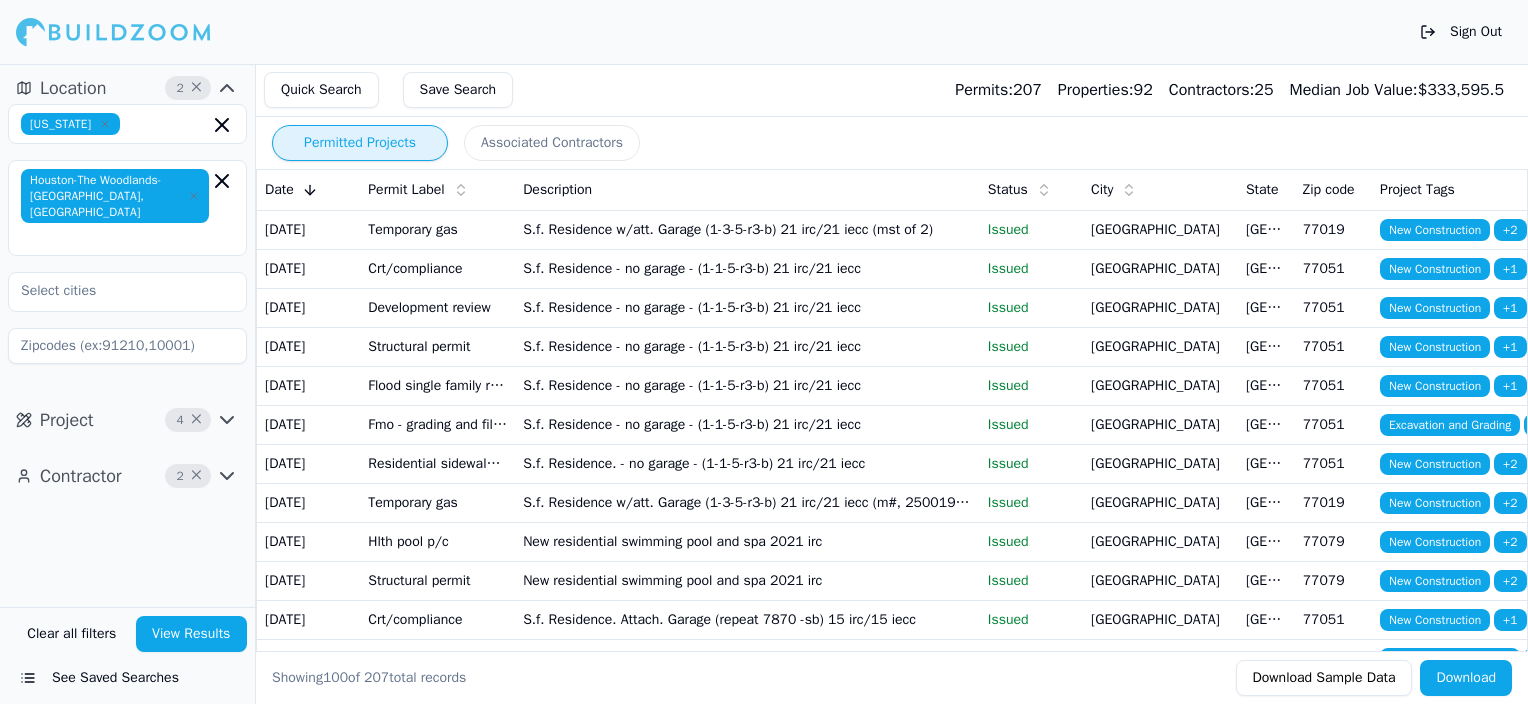 click on "New residential swimming pool and spa 2021 irc" at bounding box center [747, 541] 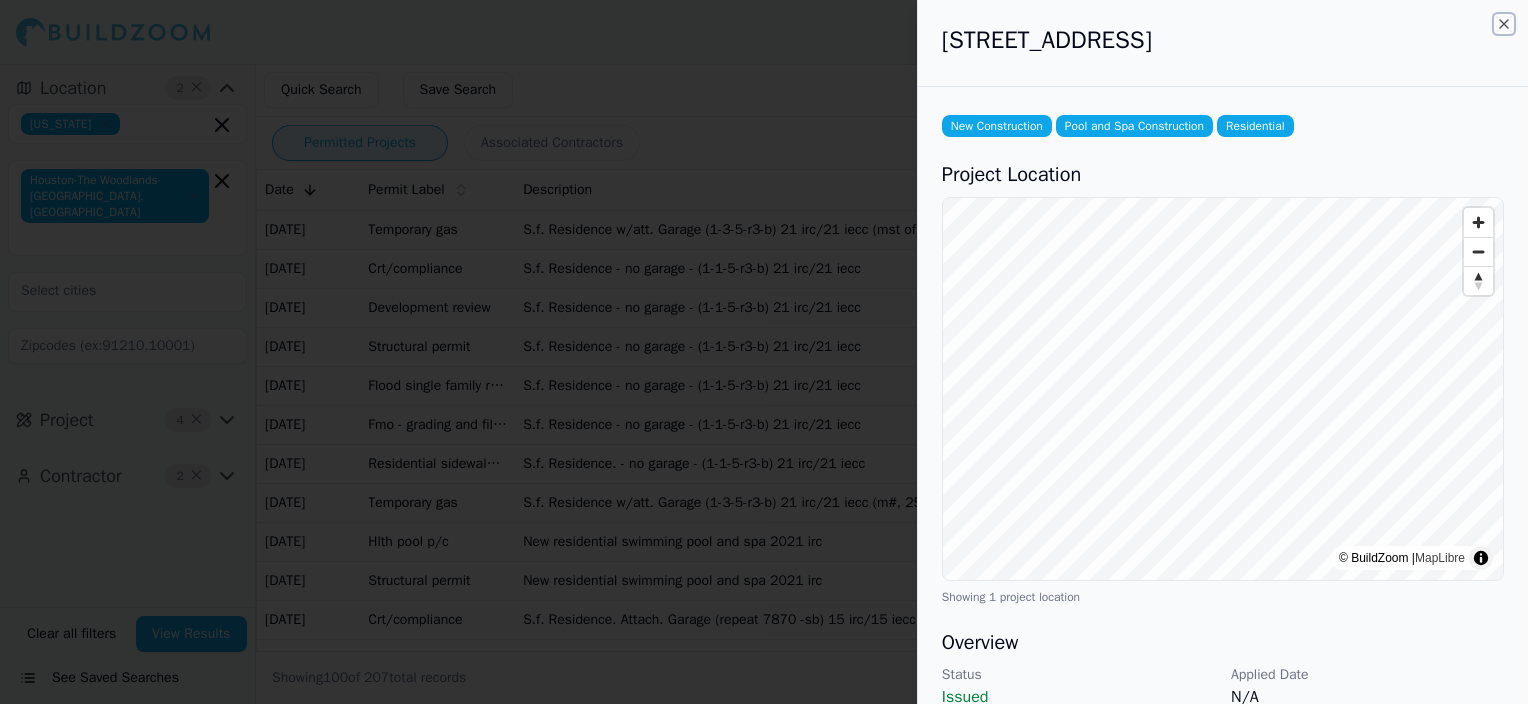 click 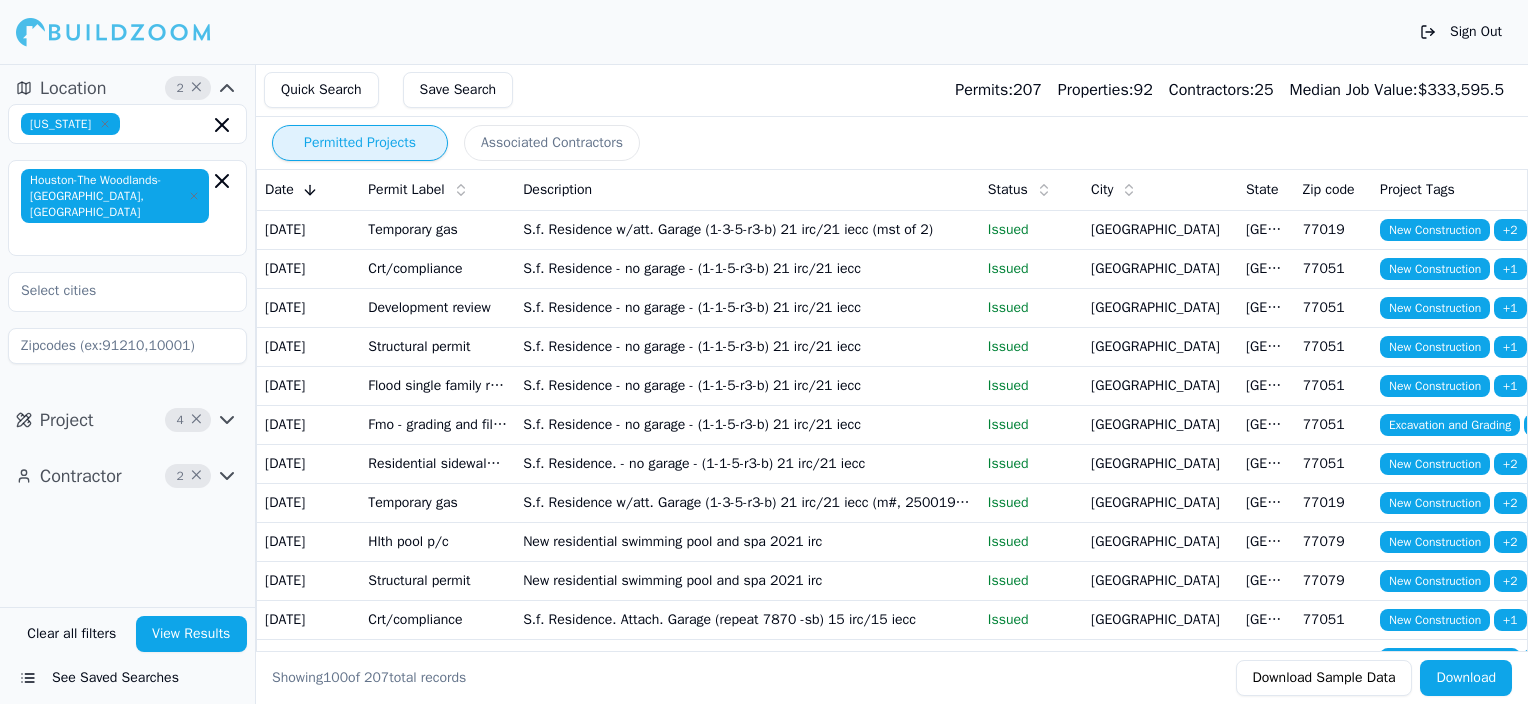 click on "View Results" at bounding box center (192, 634) 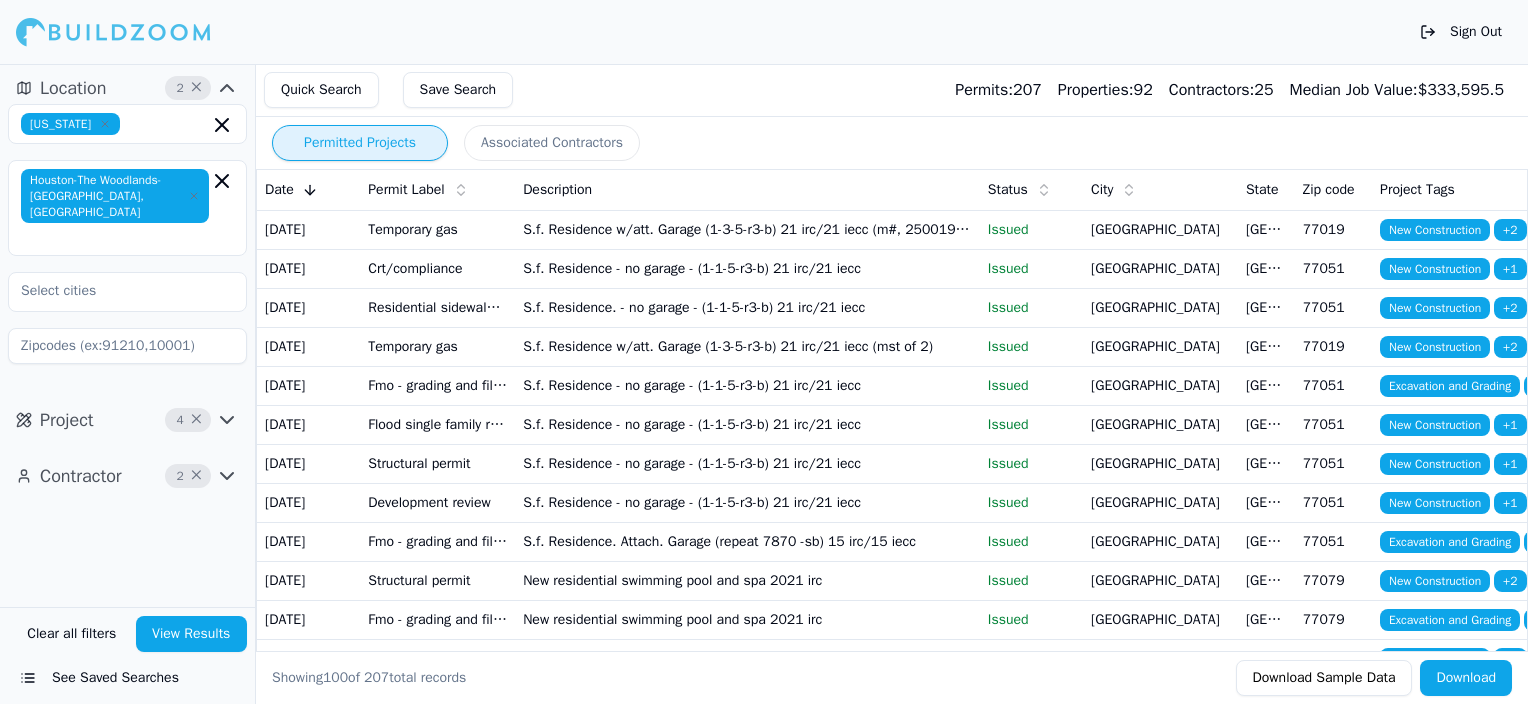 click on "See Saved Searches" at bounding box center [127, 678] 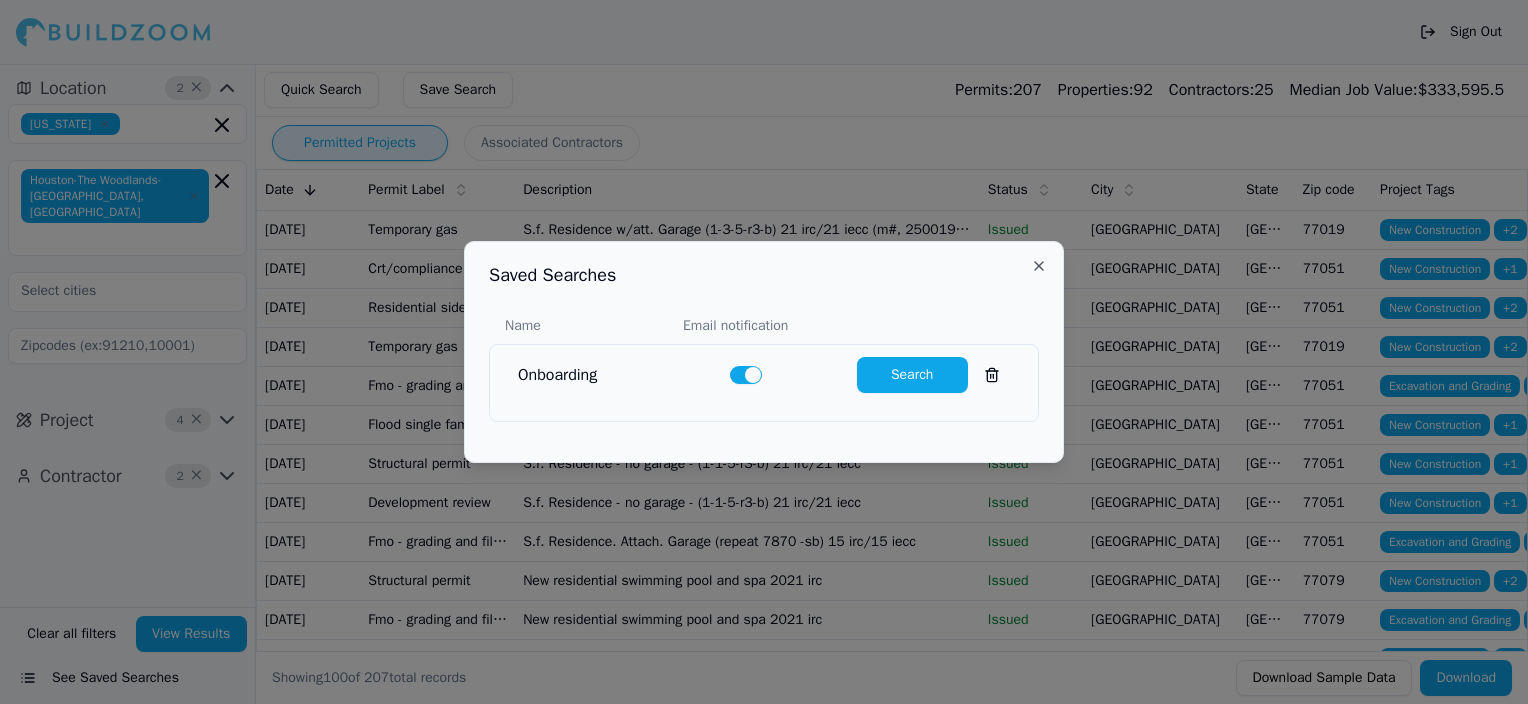 click on "Search" at bounding box center (912, 375) 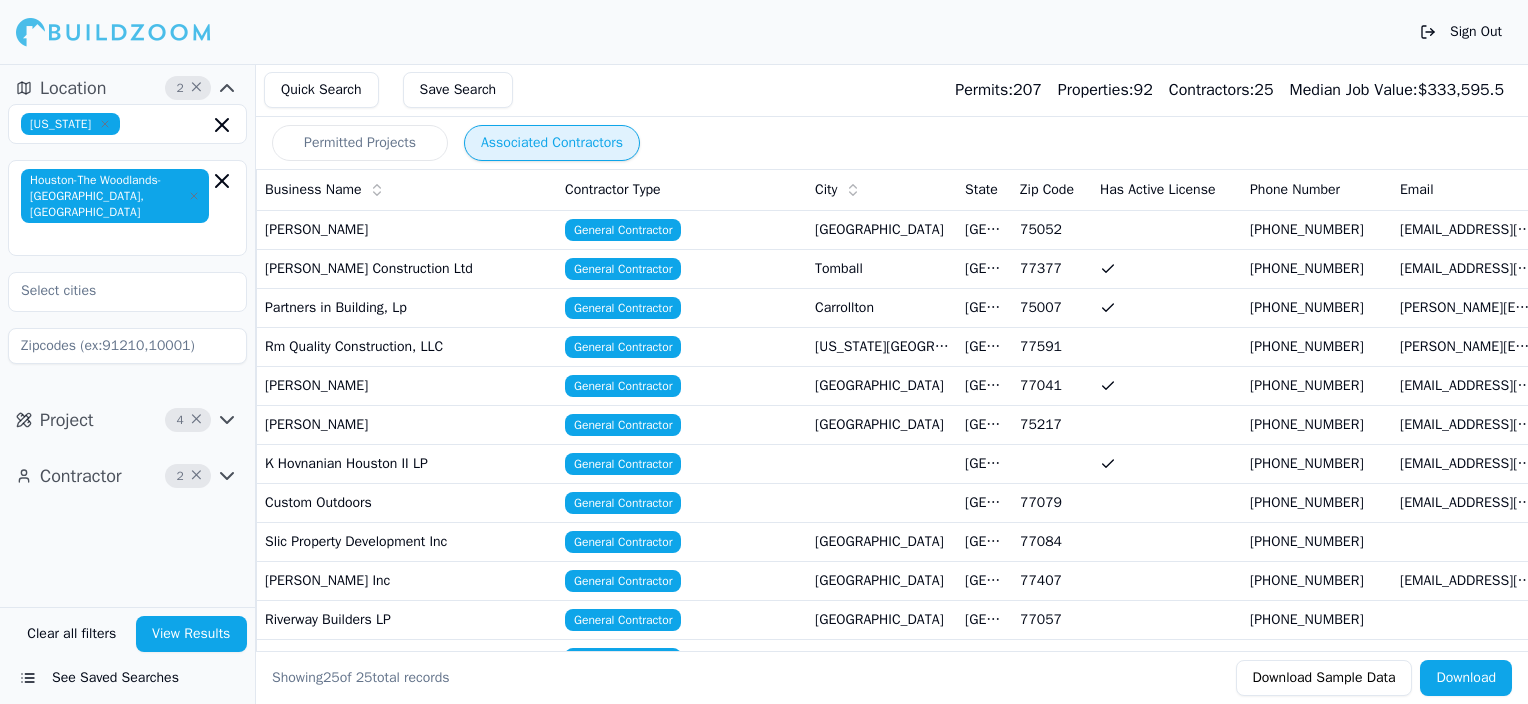 click on "Associated Contractors" at bounding box center [552, 143] 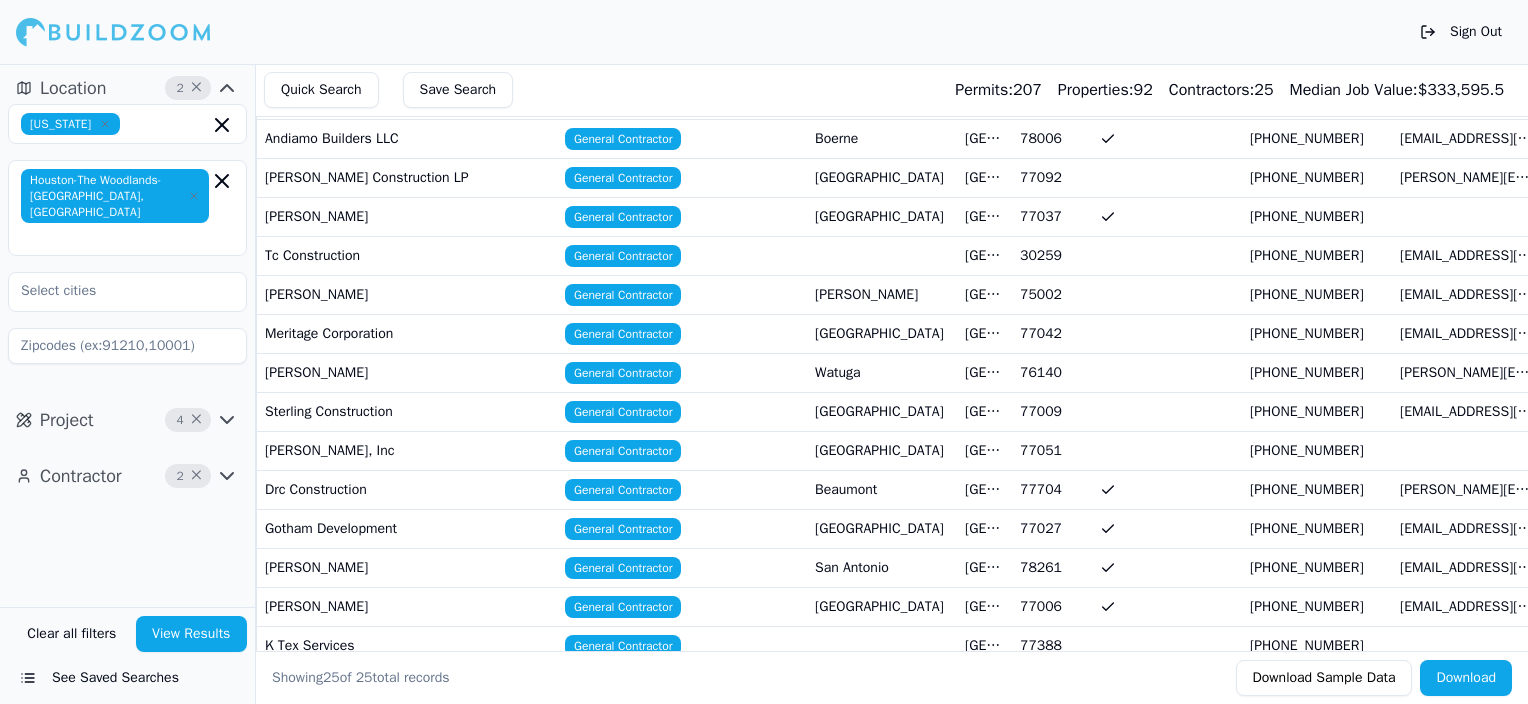 scroll, scrollTop: 554, scrollLeft: 0, axis: vertical 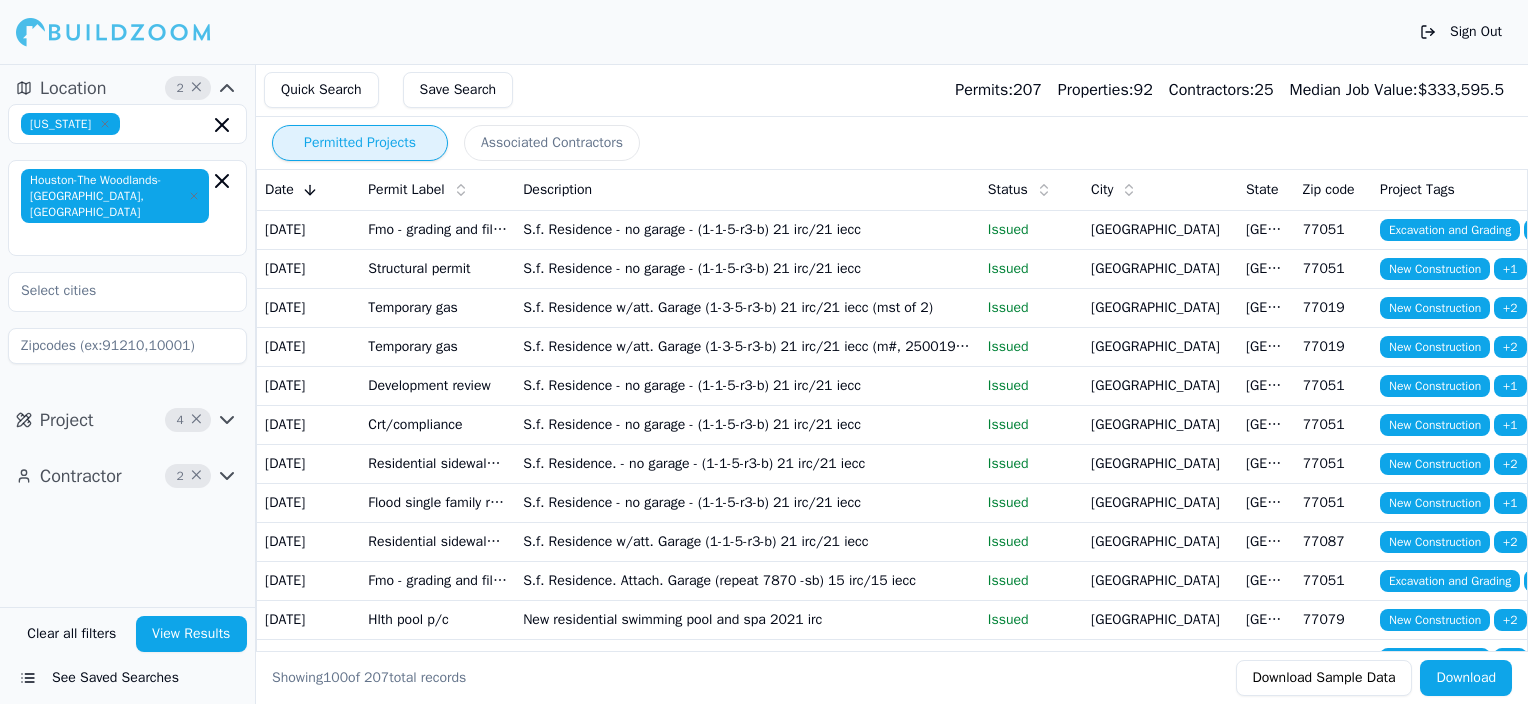 type 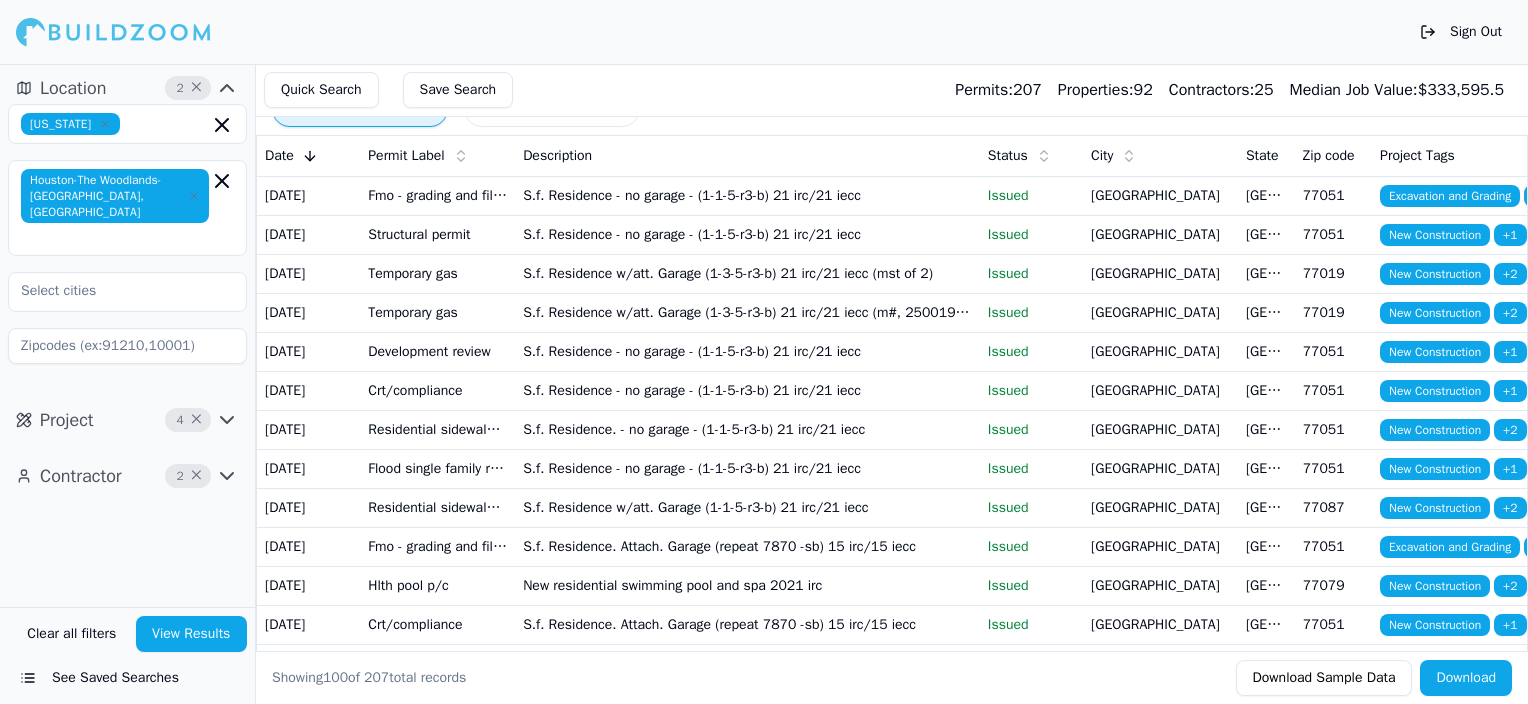 scroll, scrollTop: 40, scrollLeft: 0, axis: vertical 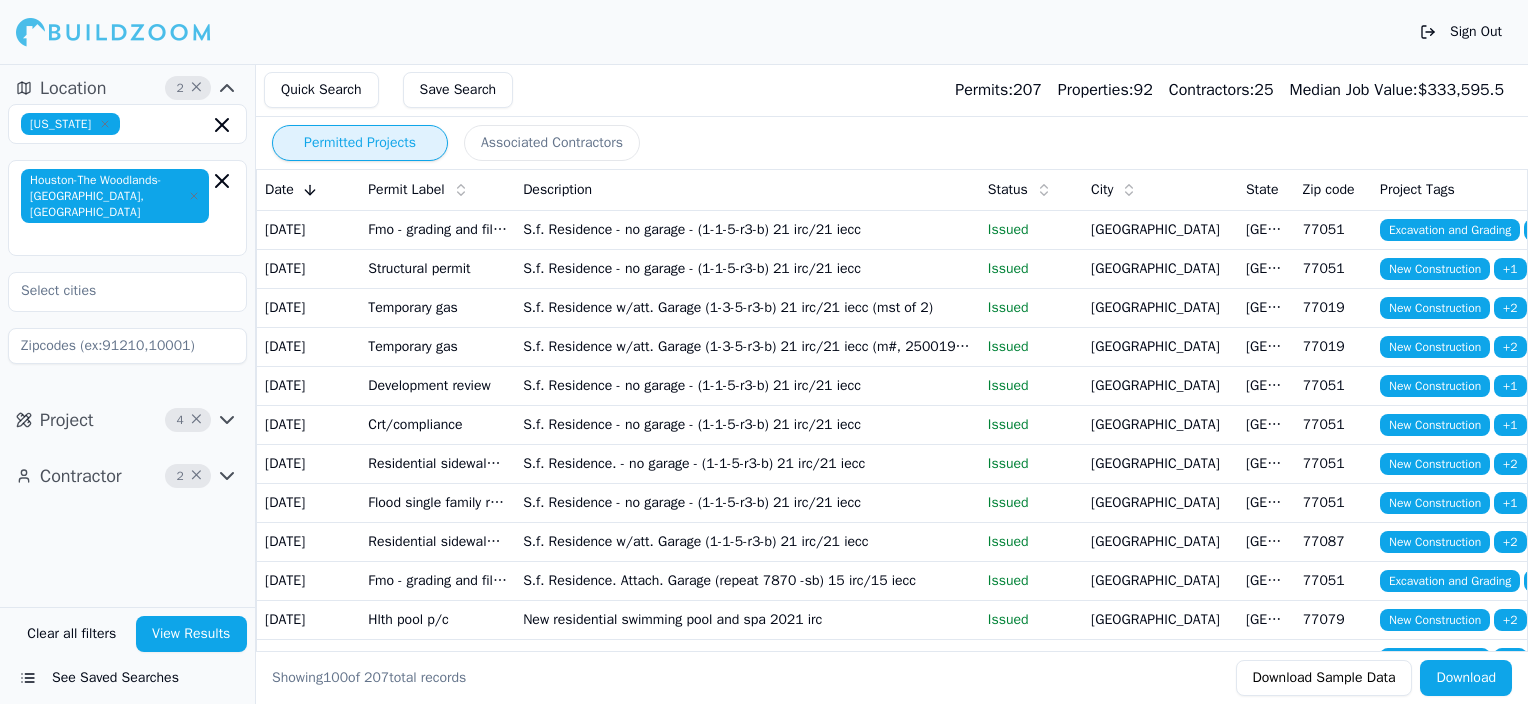 click on "S.f. Residence - no garage - (1-1-5-r3-b) 21 irc/21 iecc" at bounding box center (747, 385) 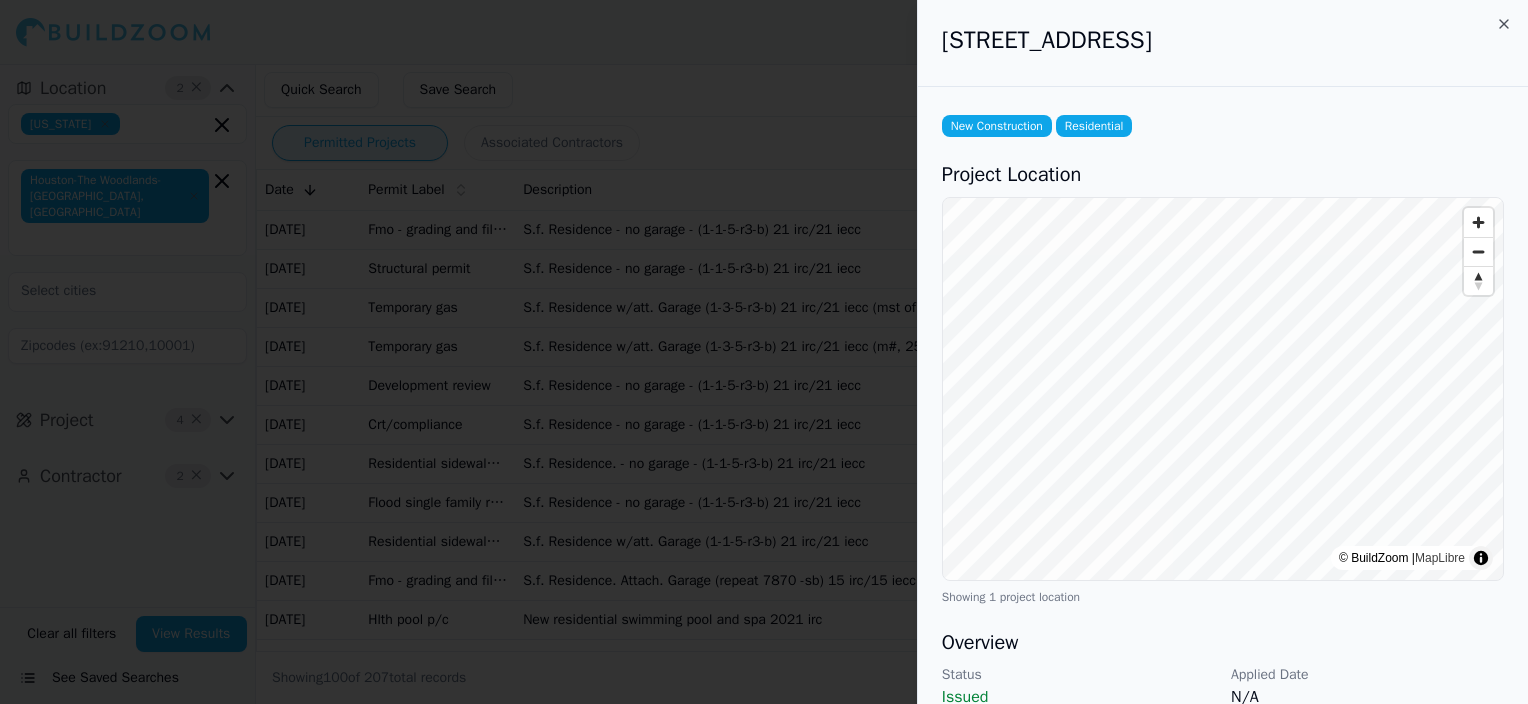 click on "[STREET_ADDRESS]" at bounding box center [1223, 43] 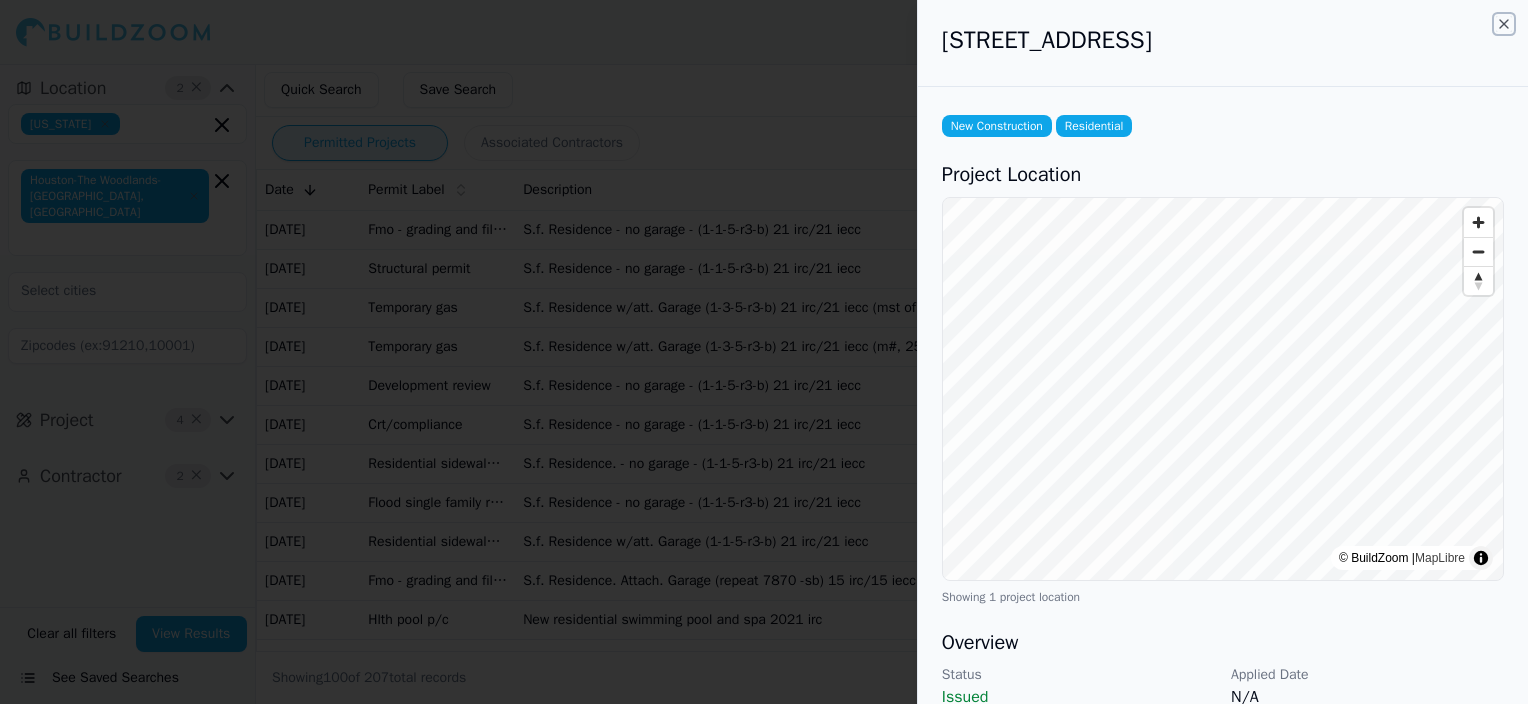 click 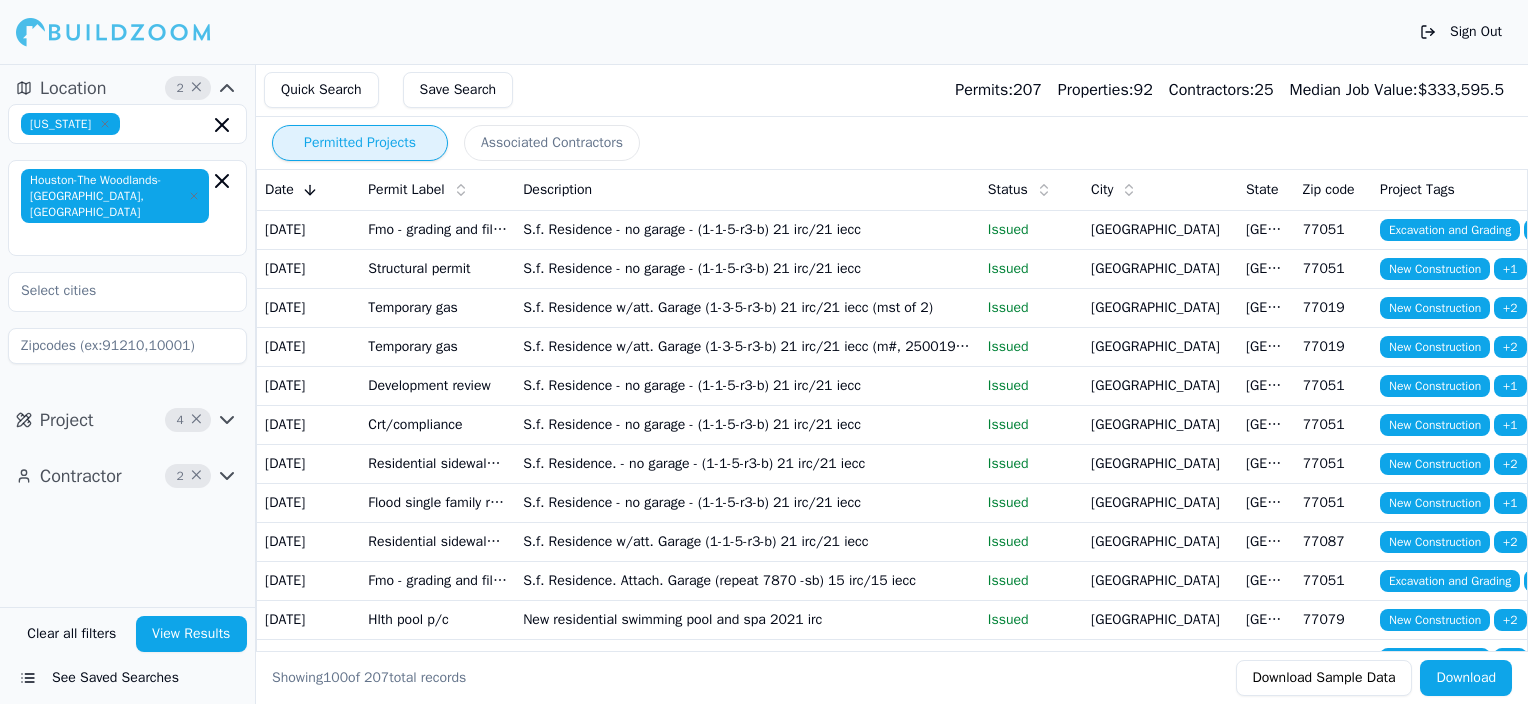 click on "S.f. Residence - no garage - (1-1-5-r3-b) 21 irc/21 iecc" at bounding box center (747, 229) 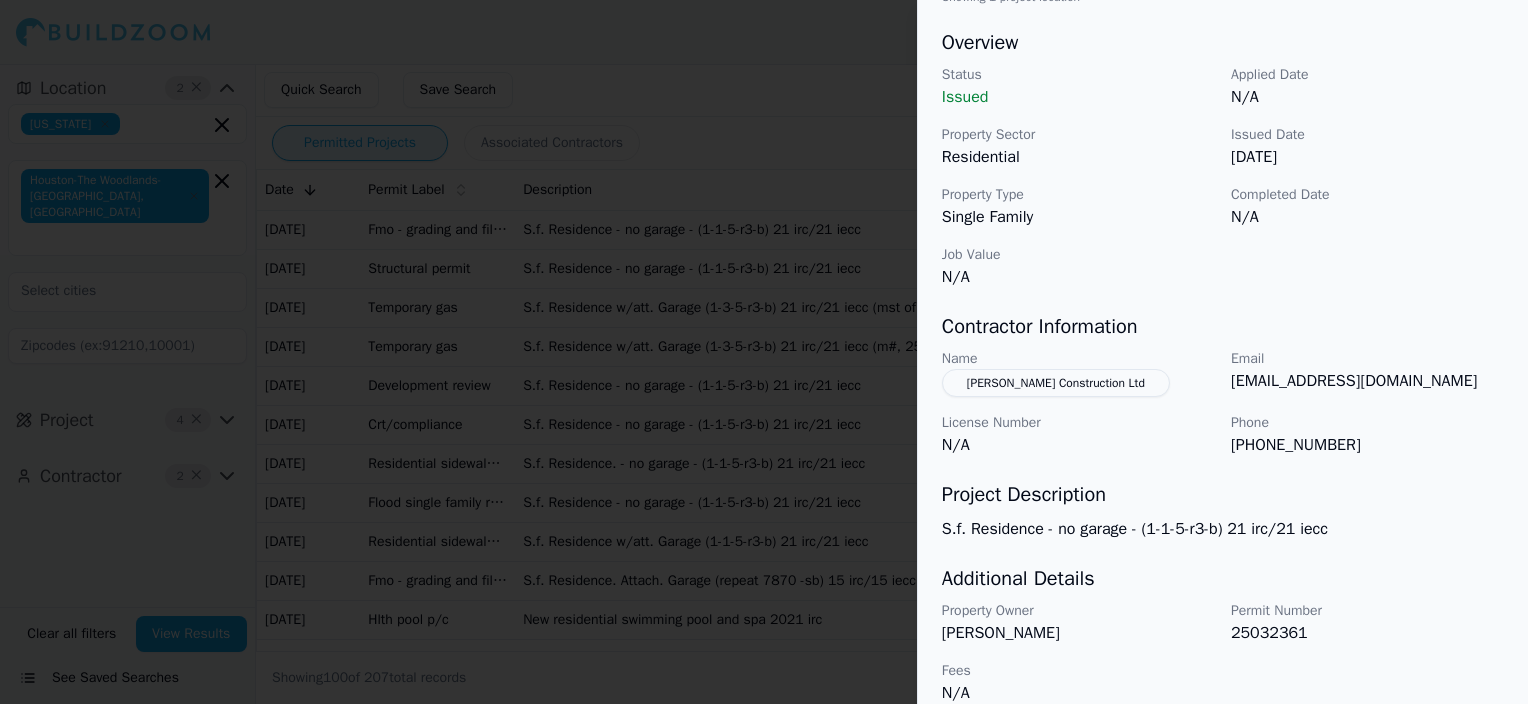 scroll, scrollTop: 624, scrollLeft: 0, axis: vertical 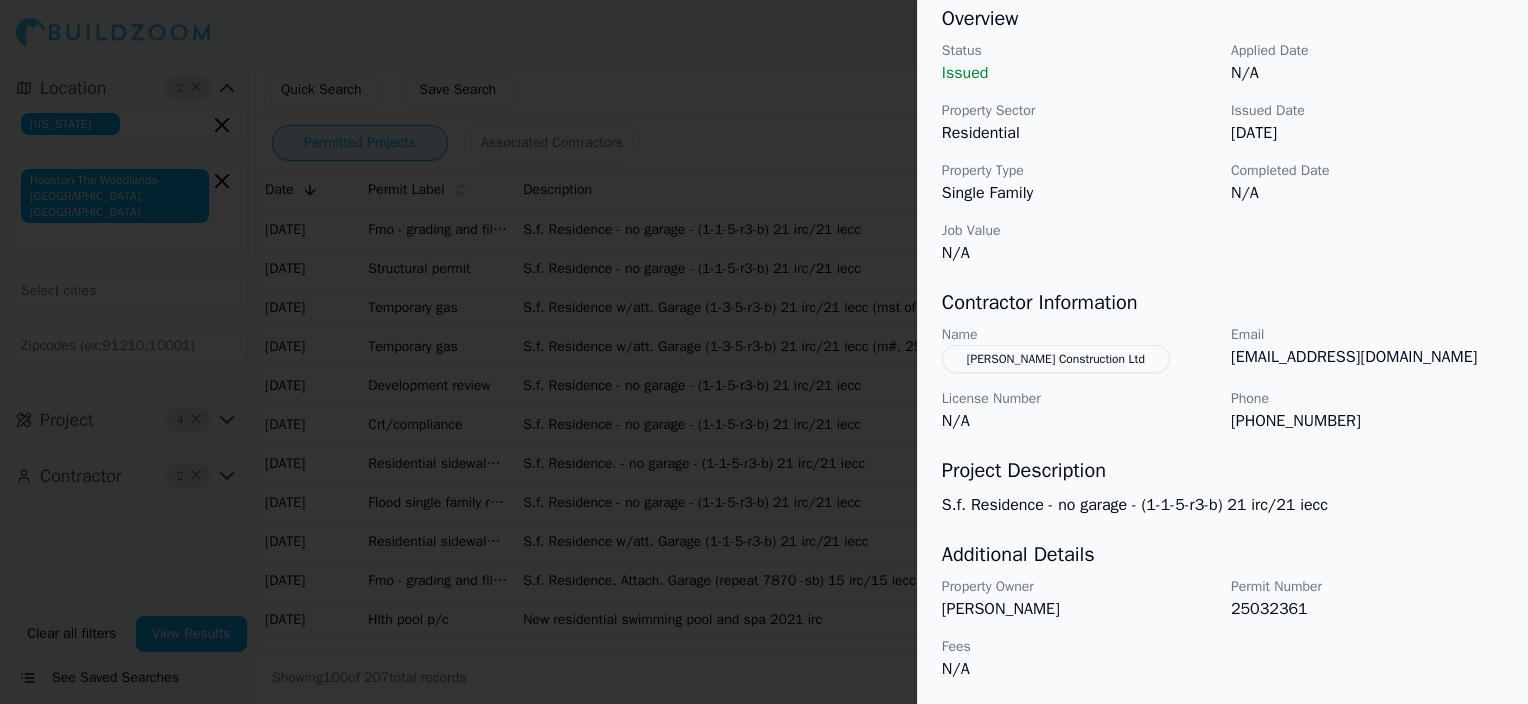 click at bounding box center (764, 352) 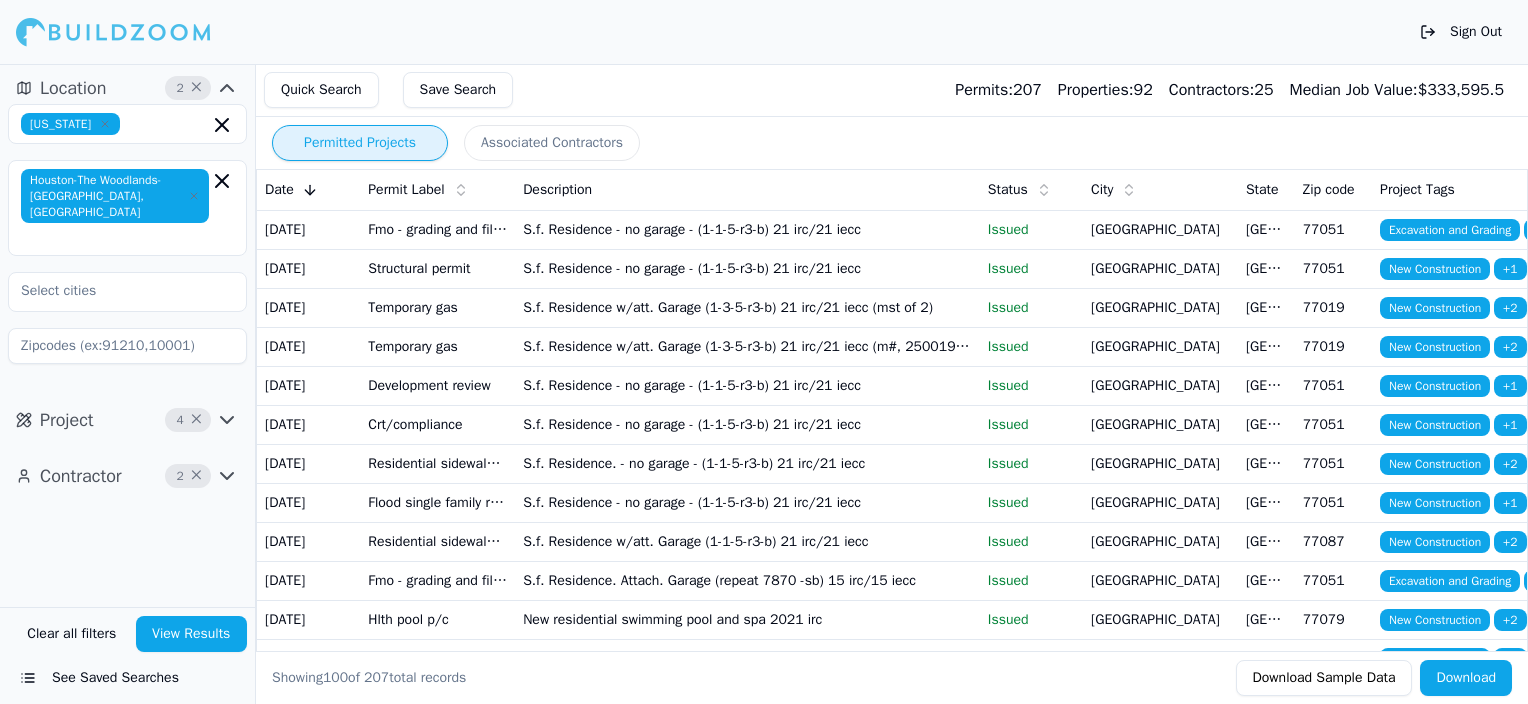 click on "S.f. Residence - no garage - (1-1-5-r3-b) 21 irc/21 iecc" at bounding box center [747, 229] 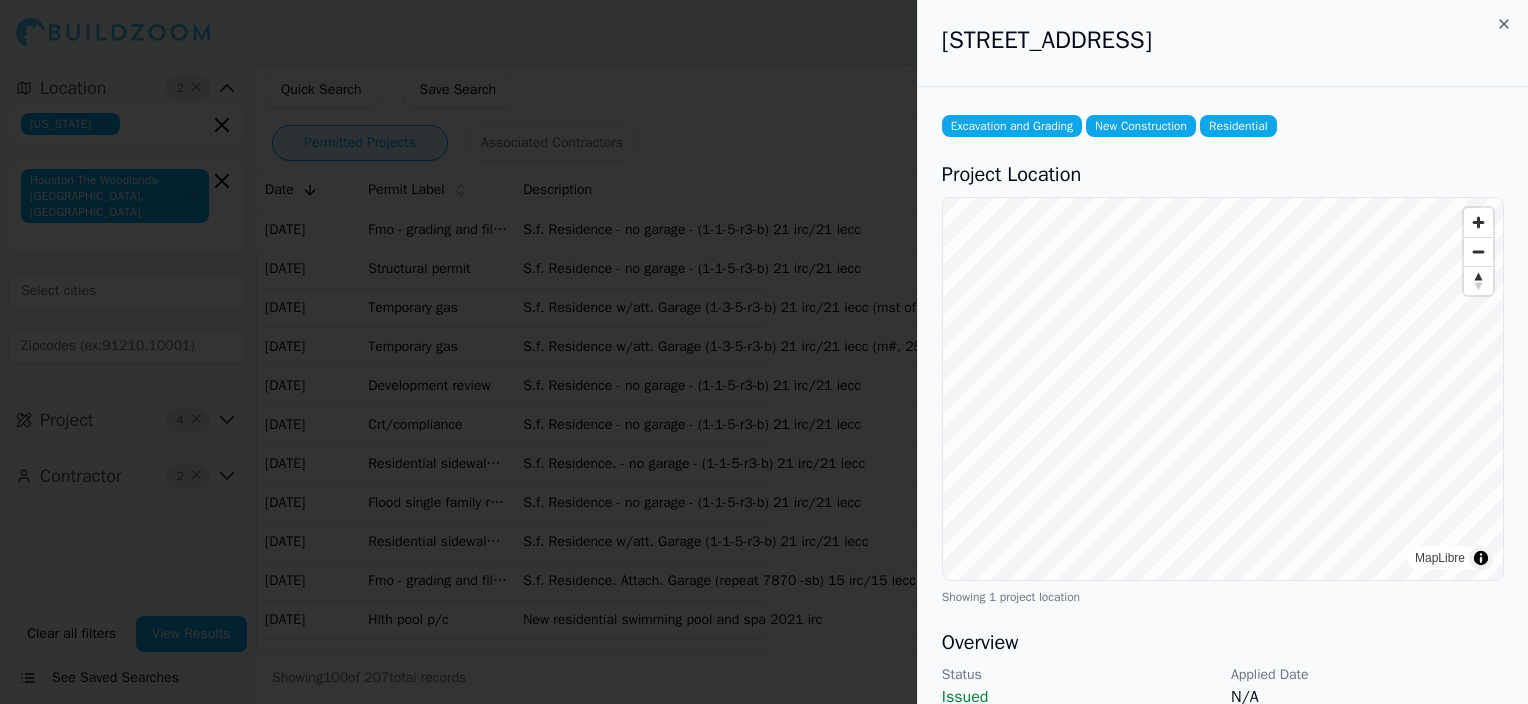 drag, startPoint x: 765, startPoint y: 246, endPoint x: 663, endPoint y: 349, distance: 144.95862 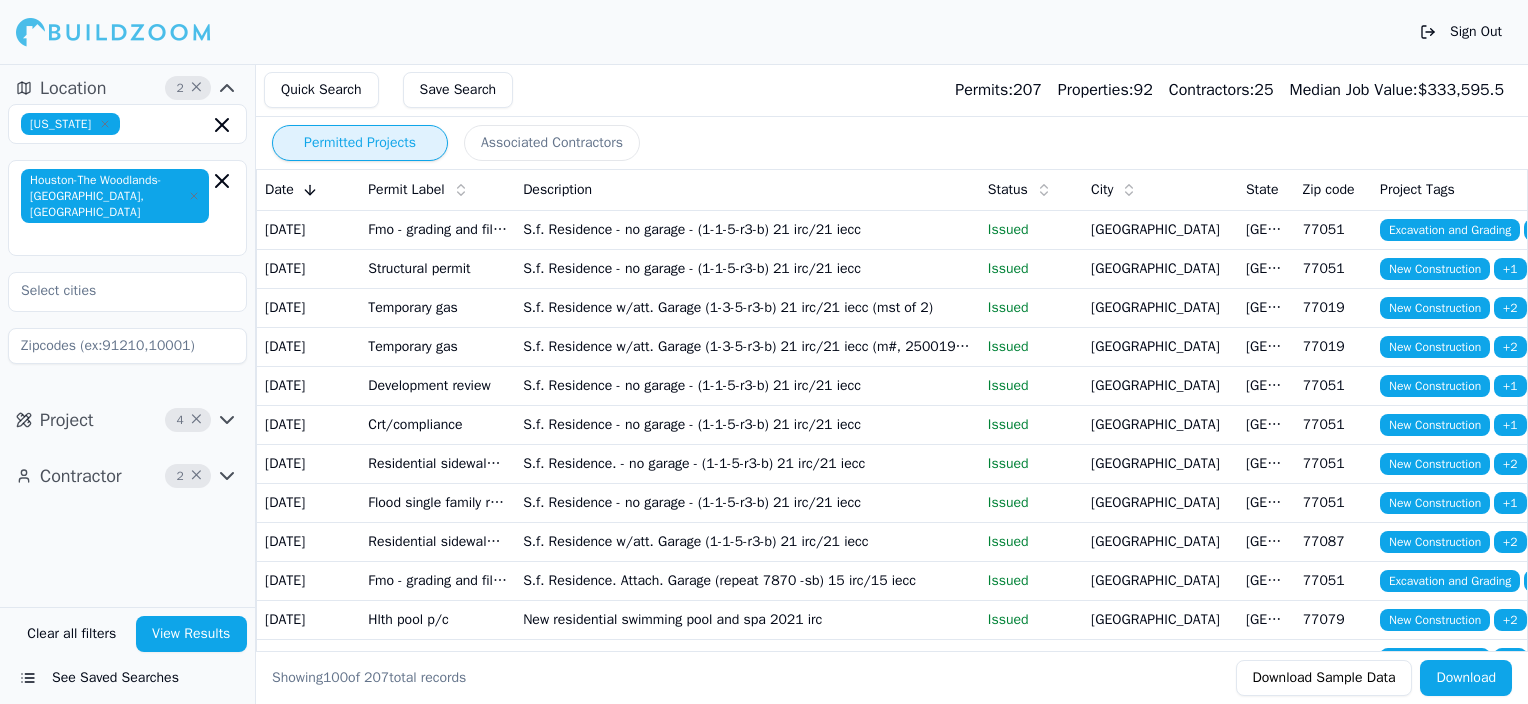 click on "[DATE]" at bounding box center [308, 346] 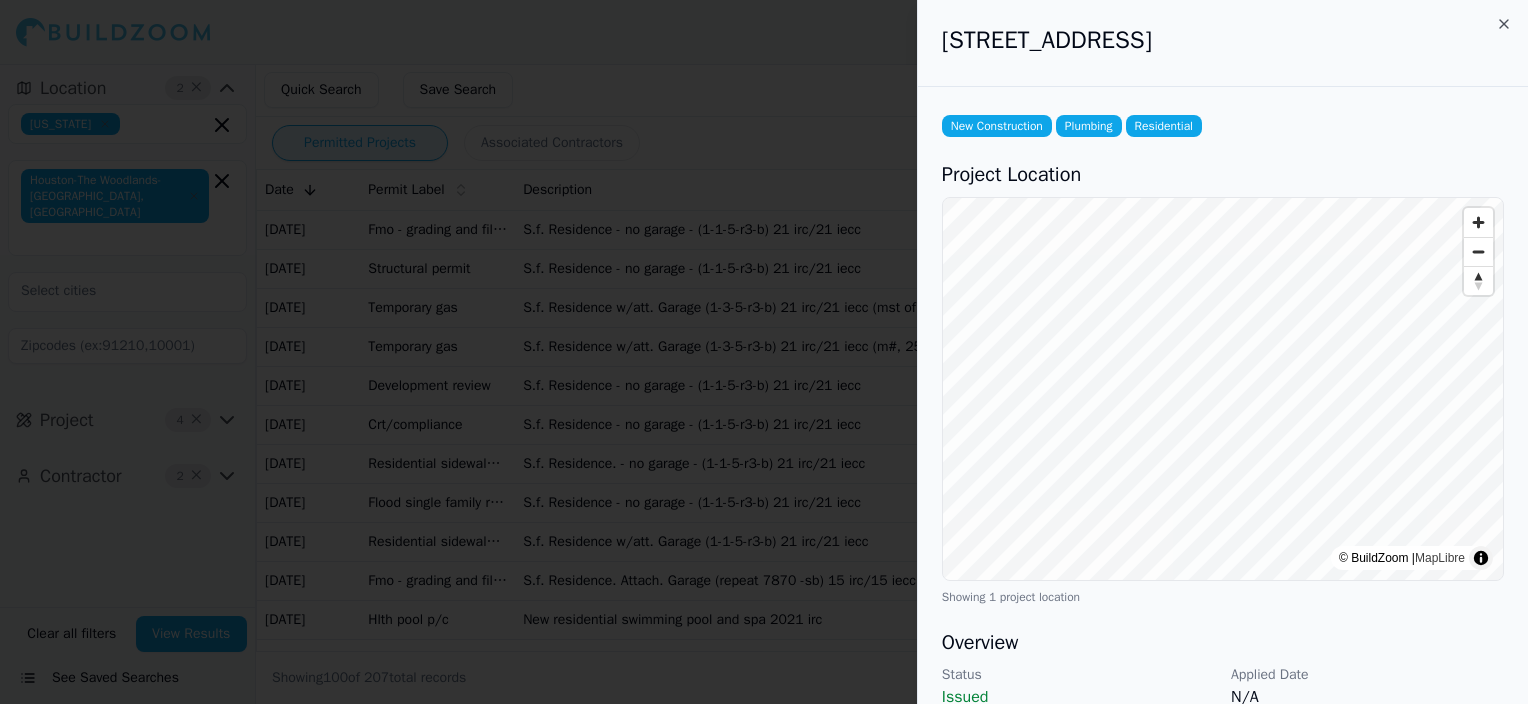 click at bounding box center [764, 352] 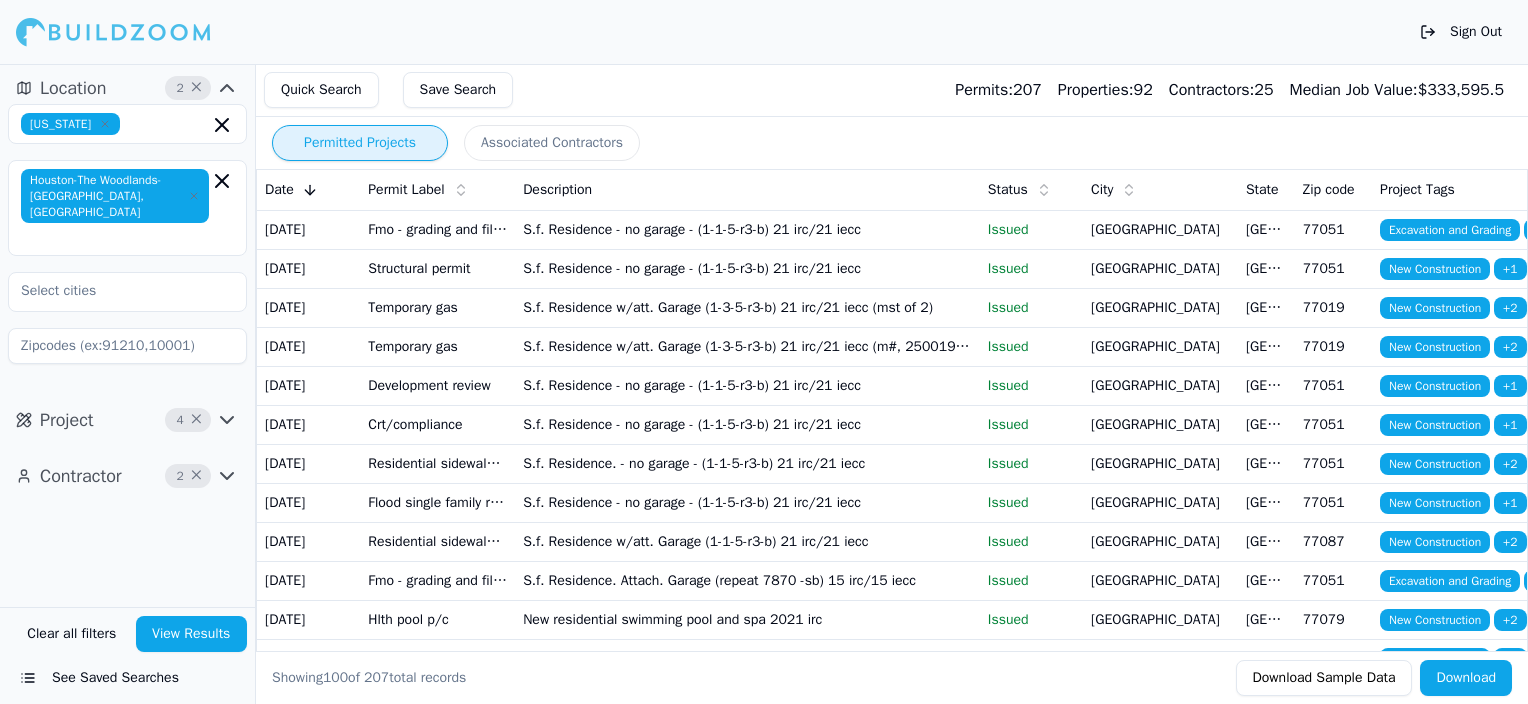 click on "Associated Contractors" at bounding box center (552, 143) 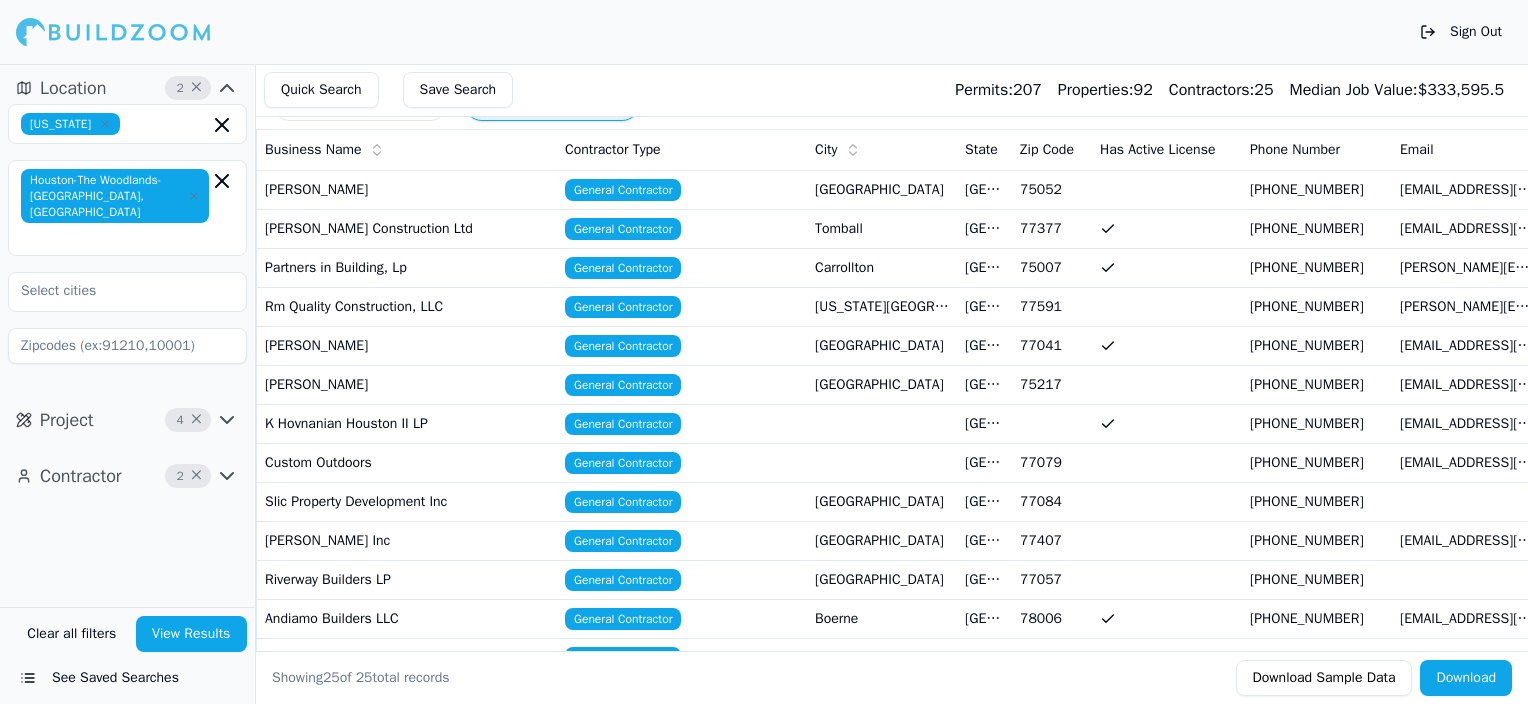 scroll, scrollTop: 80, scrollLeft: 0, axis: vertical 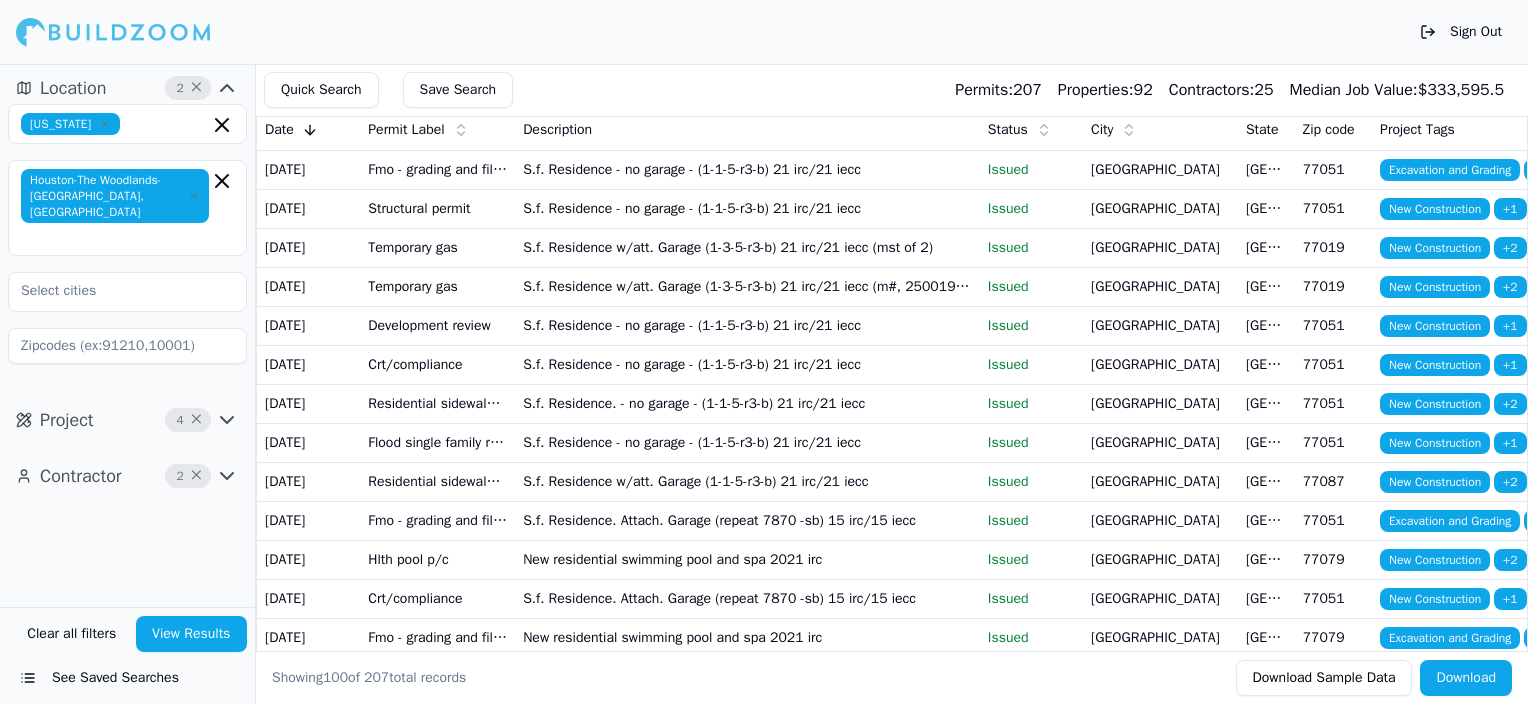 click on "S.f. Residence - no garage - (1-1-5-r3-b) 21 irc/21 iecc" at bounding box center [747, 364] 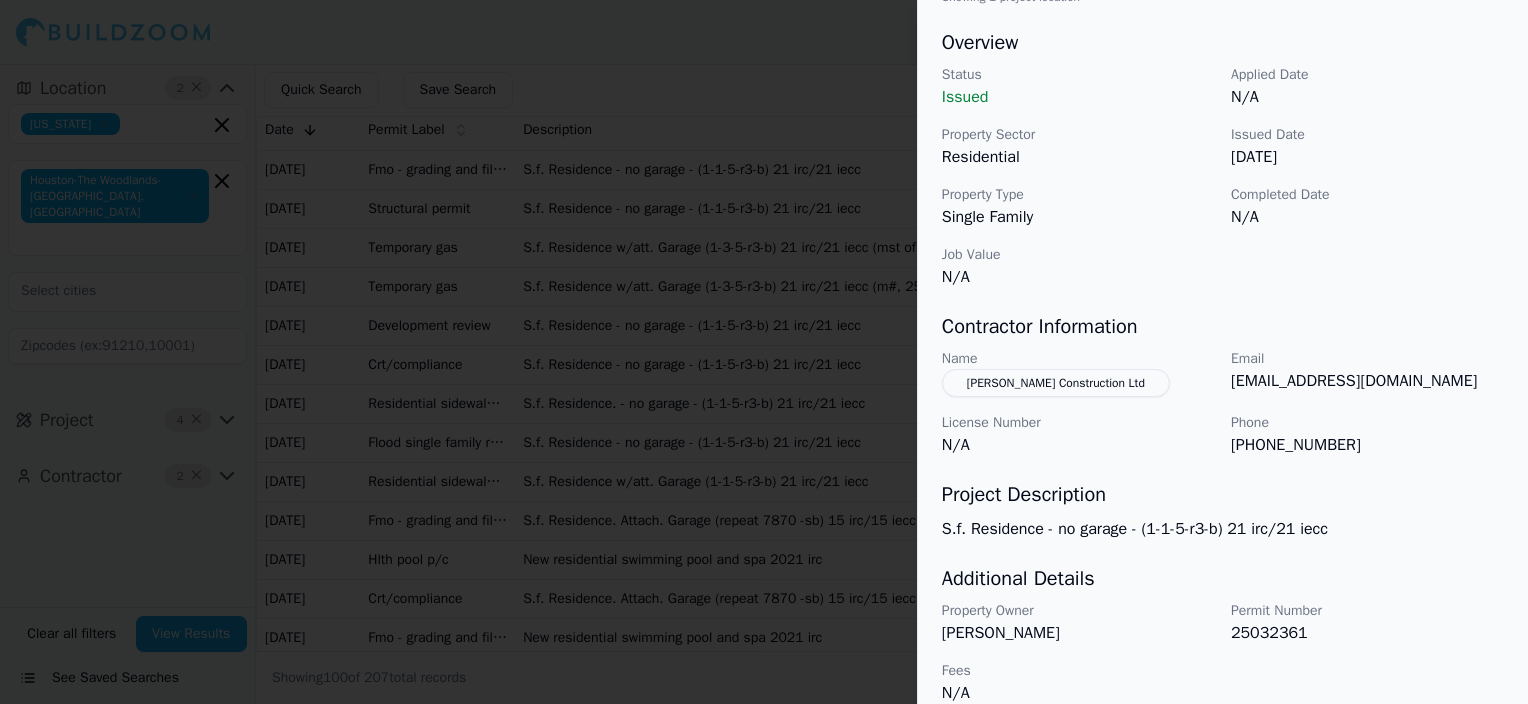 scroll, scrollTop: 624, scrollLeft: 0, axis: vertical 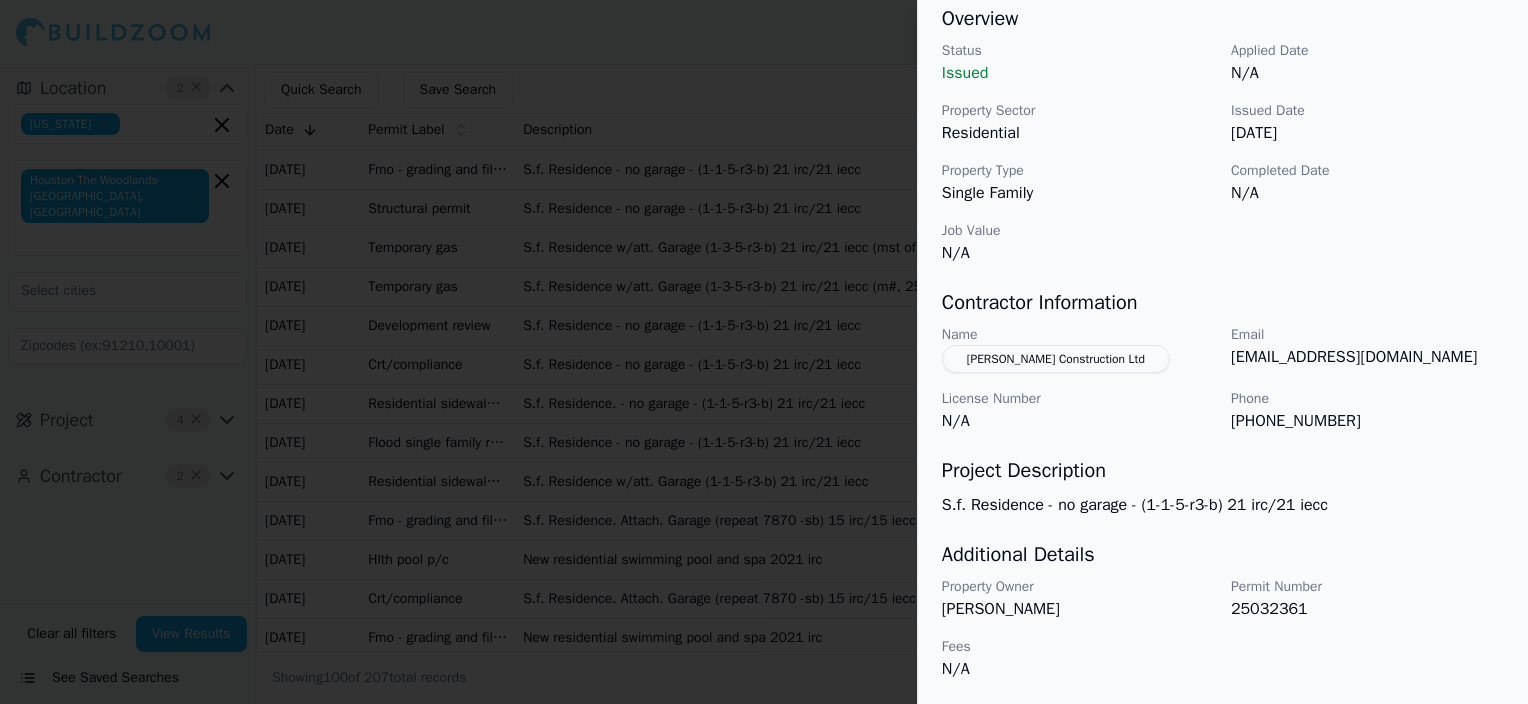 click at bounding box center (764, 352) 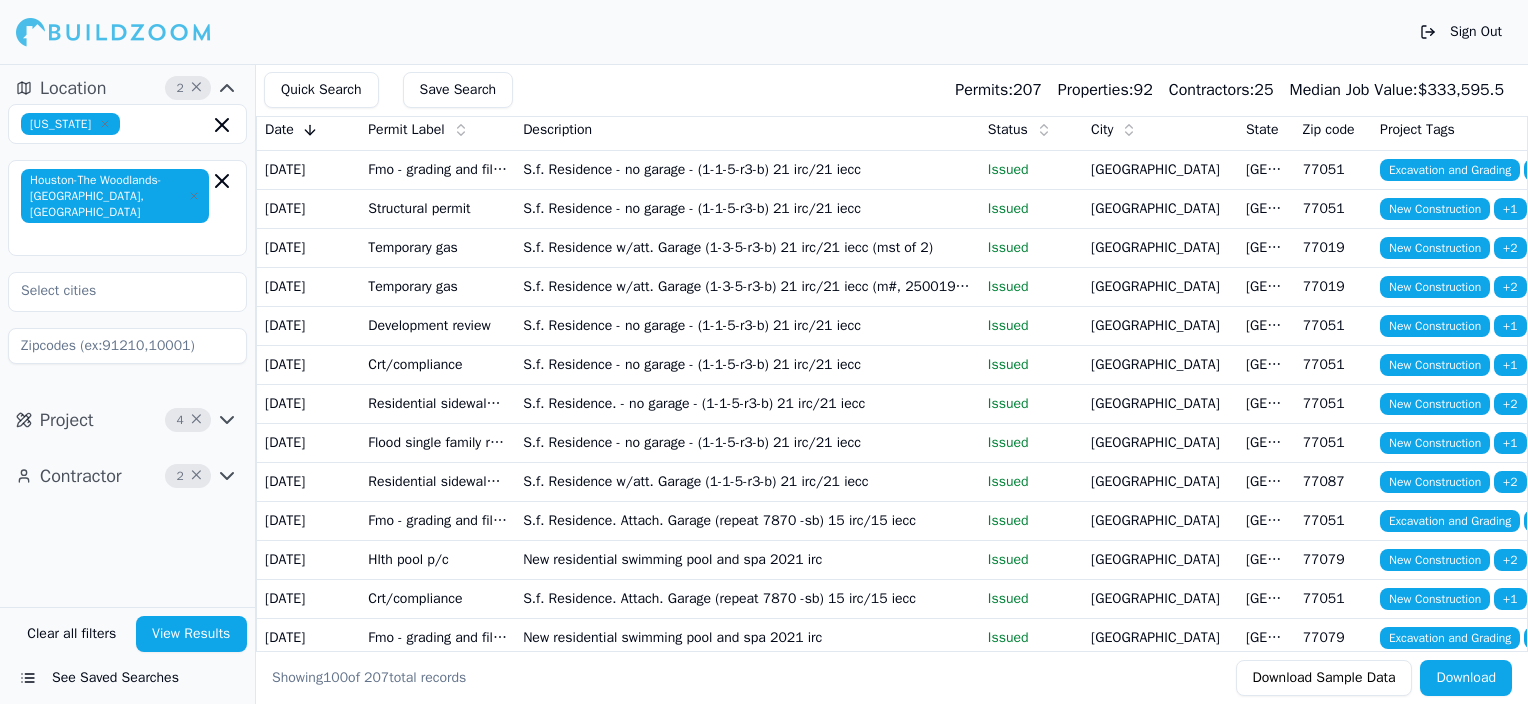 click on "Permits:" at bounding box center [984, 90] 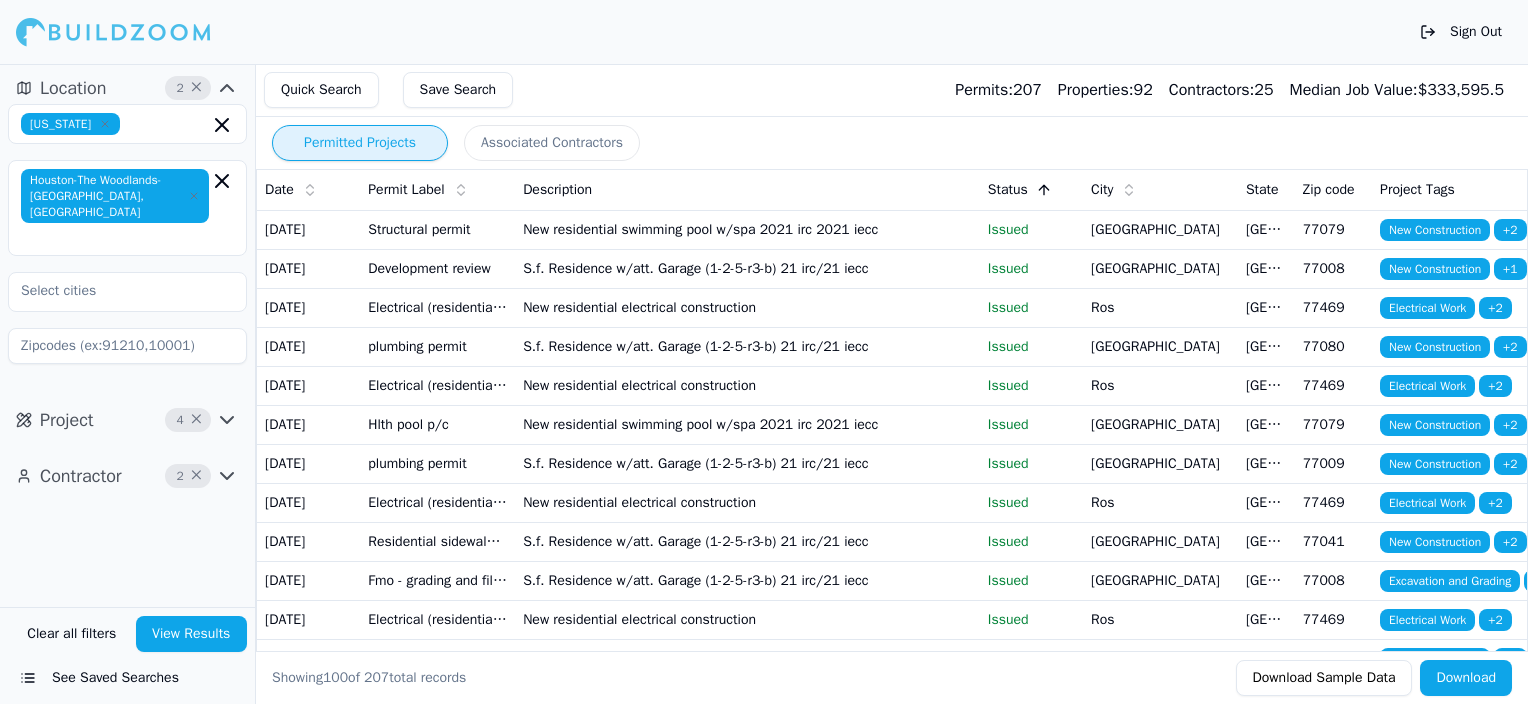 click on "Project" at bounding box center (67, 420) 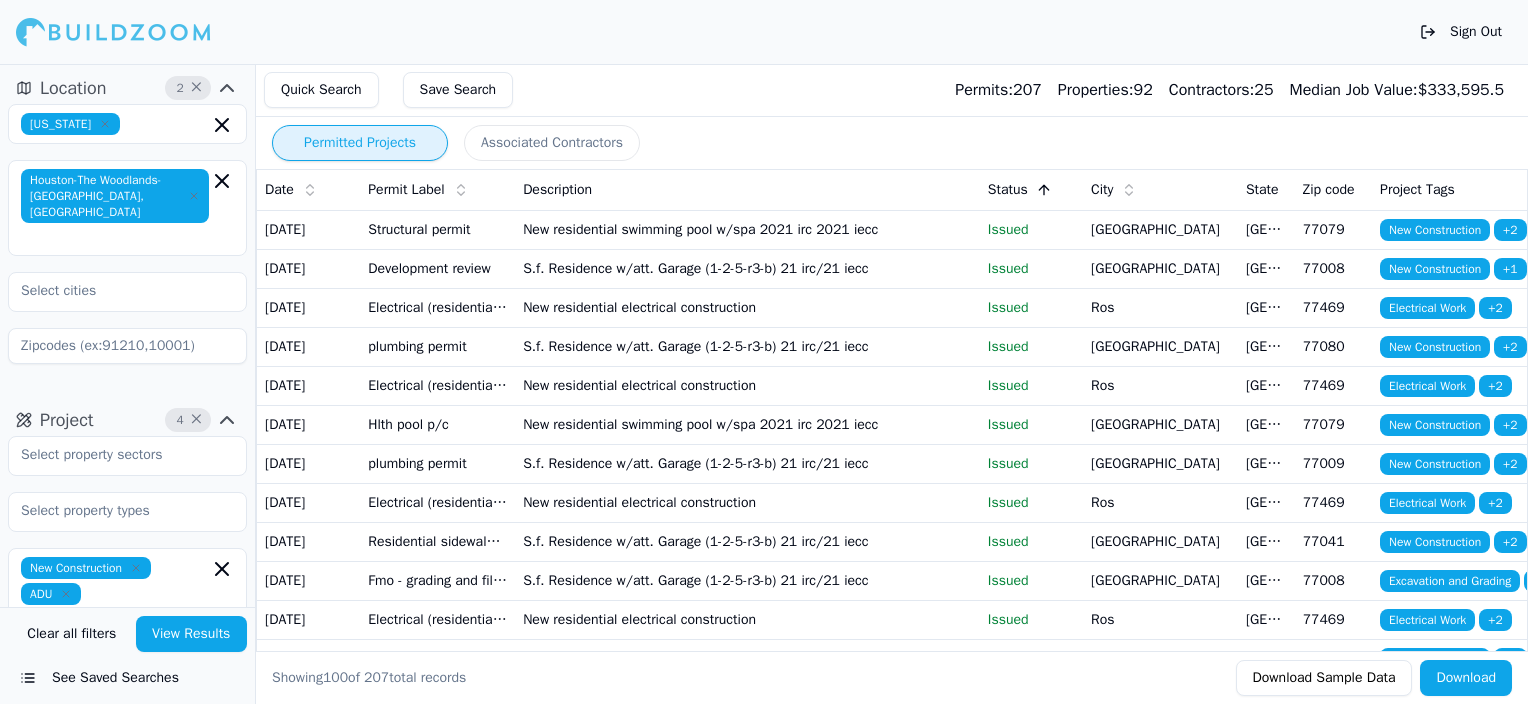 click on "Project" at bounding box center [67, 420] 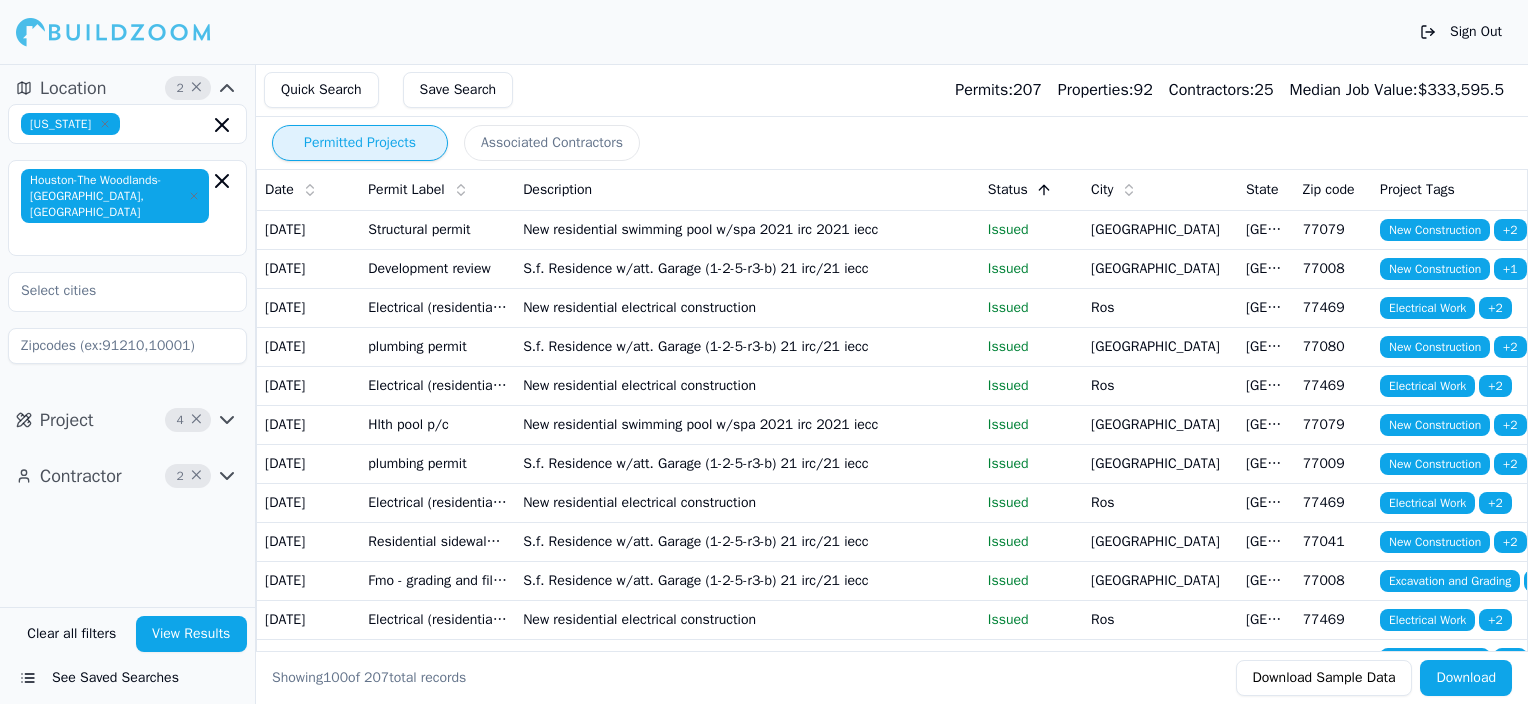 click on "Contractor" at bounding box center [81, 476] 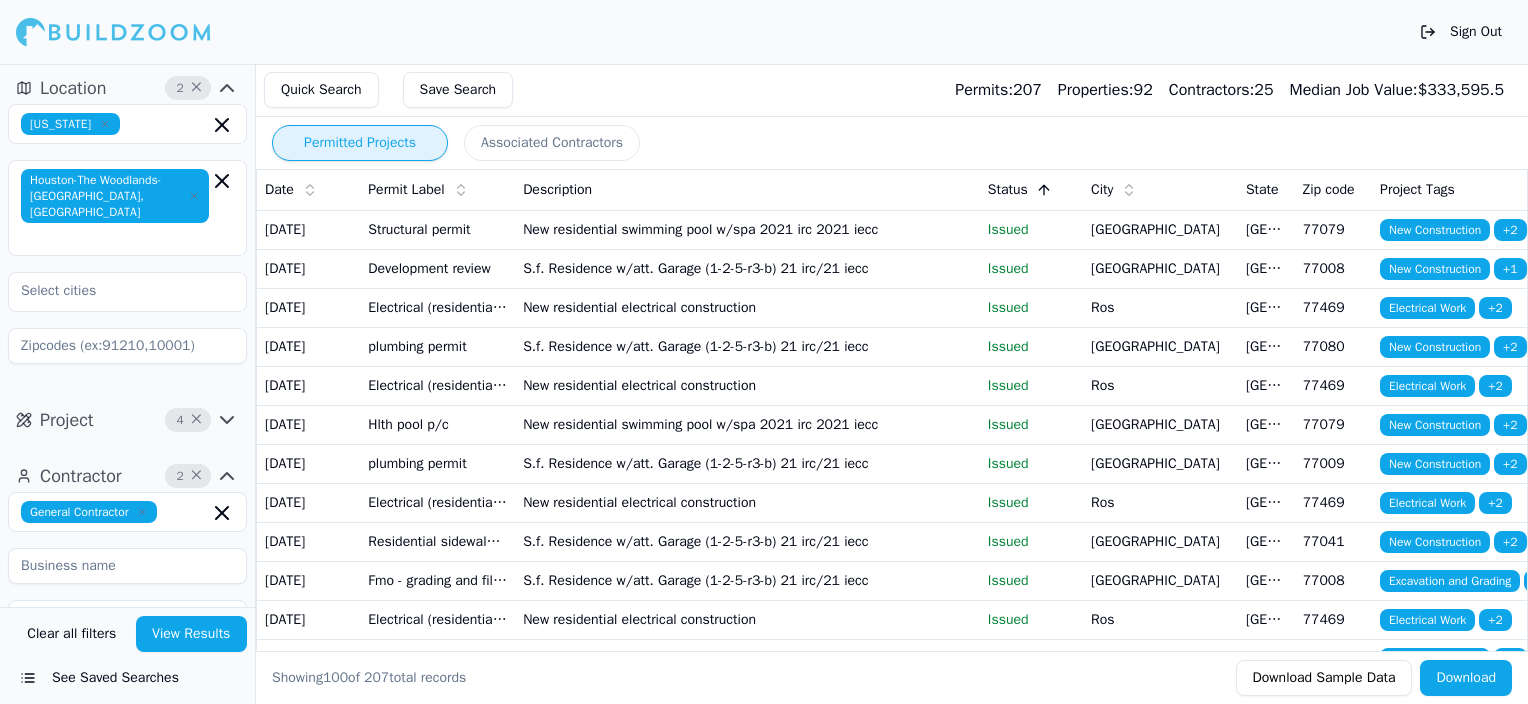 click on "Contractor" at bounding box center (81, 476) 